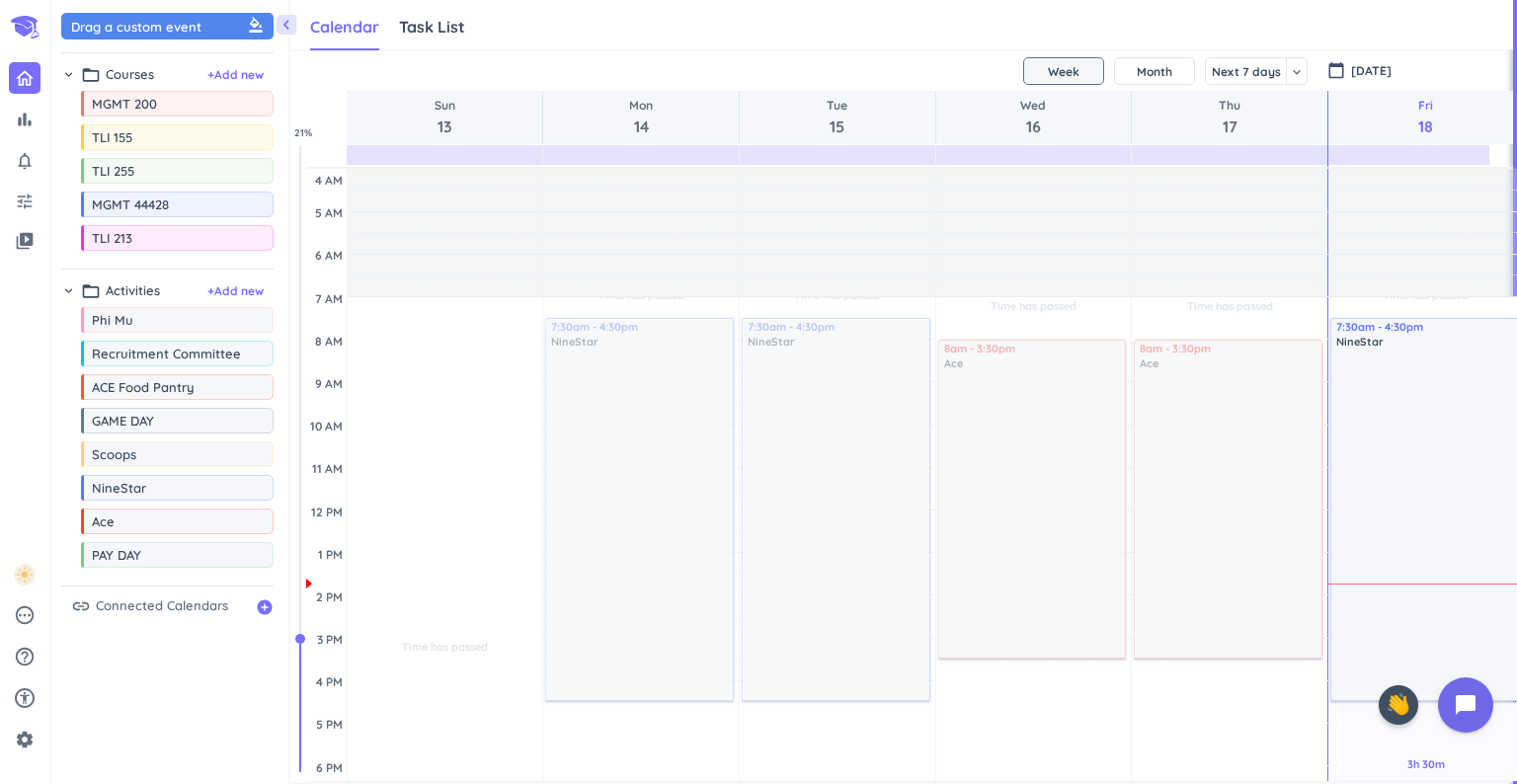 scroll, scrollTop: 0, scrollLeft: 0, axis: both 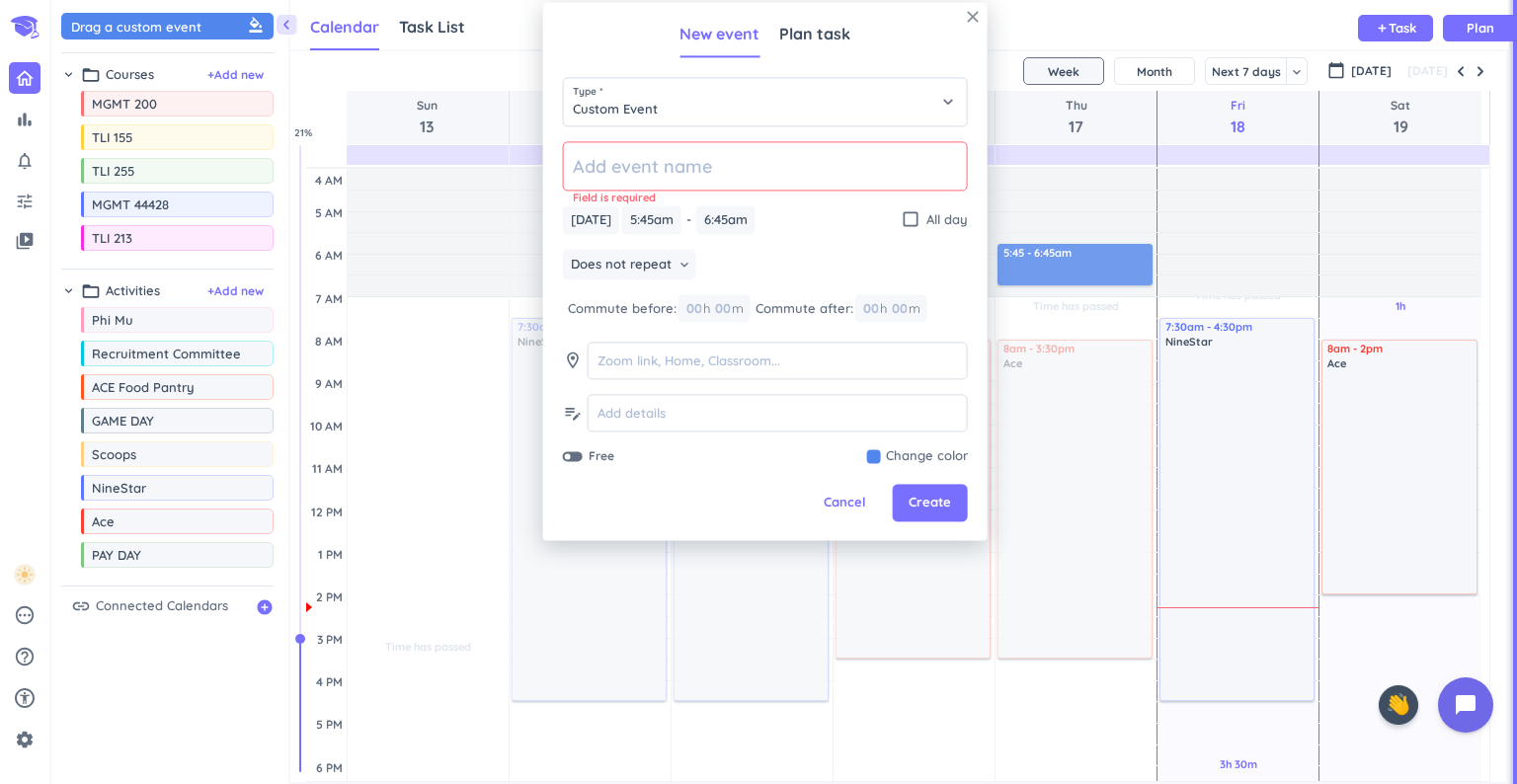 click on "close" at bounding box center [973, 17] 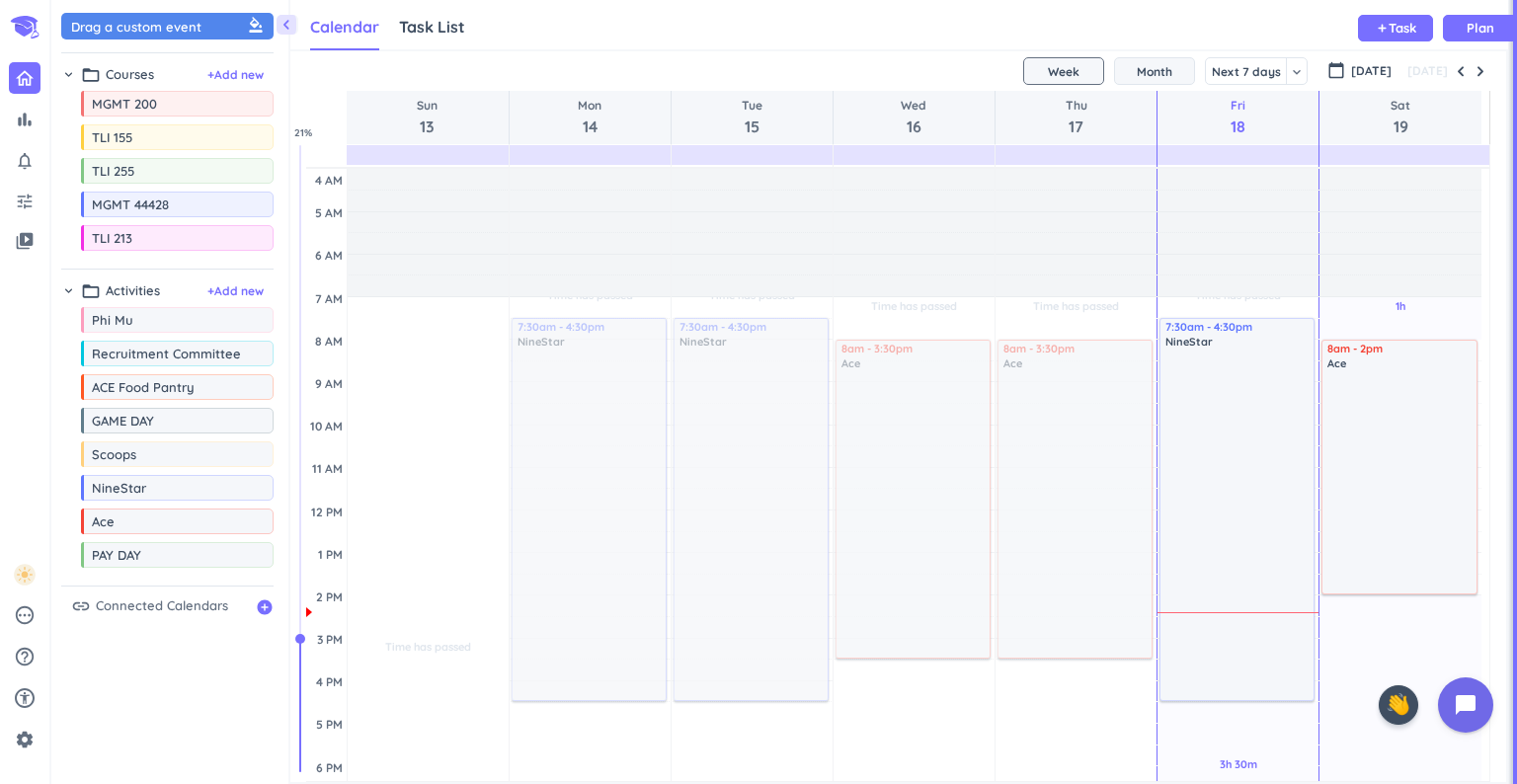click on "Month" at bounding box center [1155, 71] 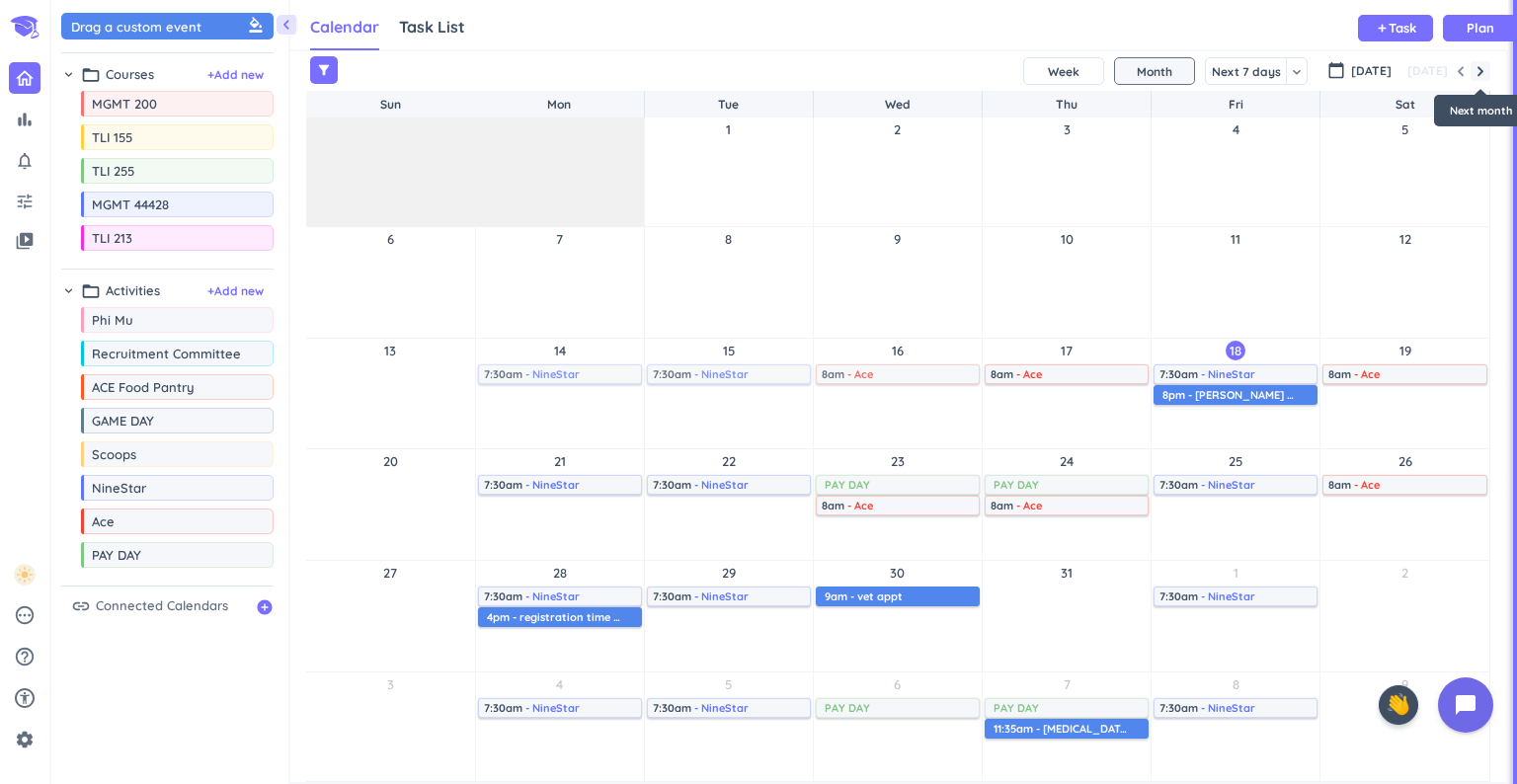 click at bounding box center (1480, 71) 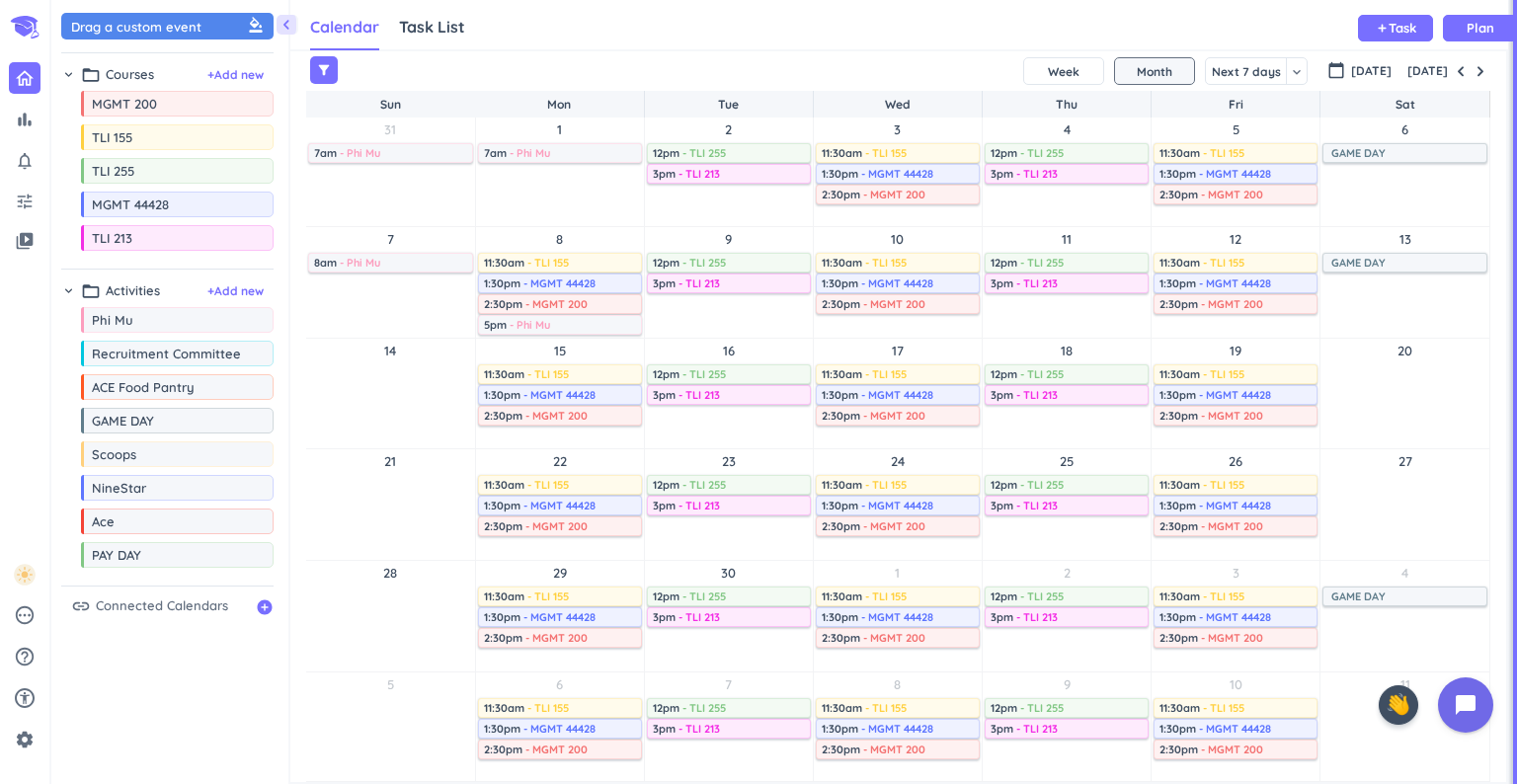 click on "[DATE]" at bounding box center [898, 71] 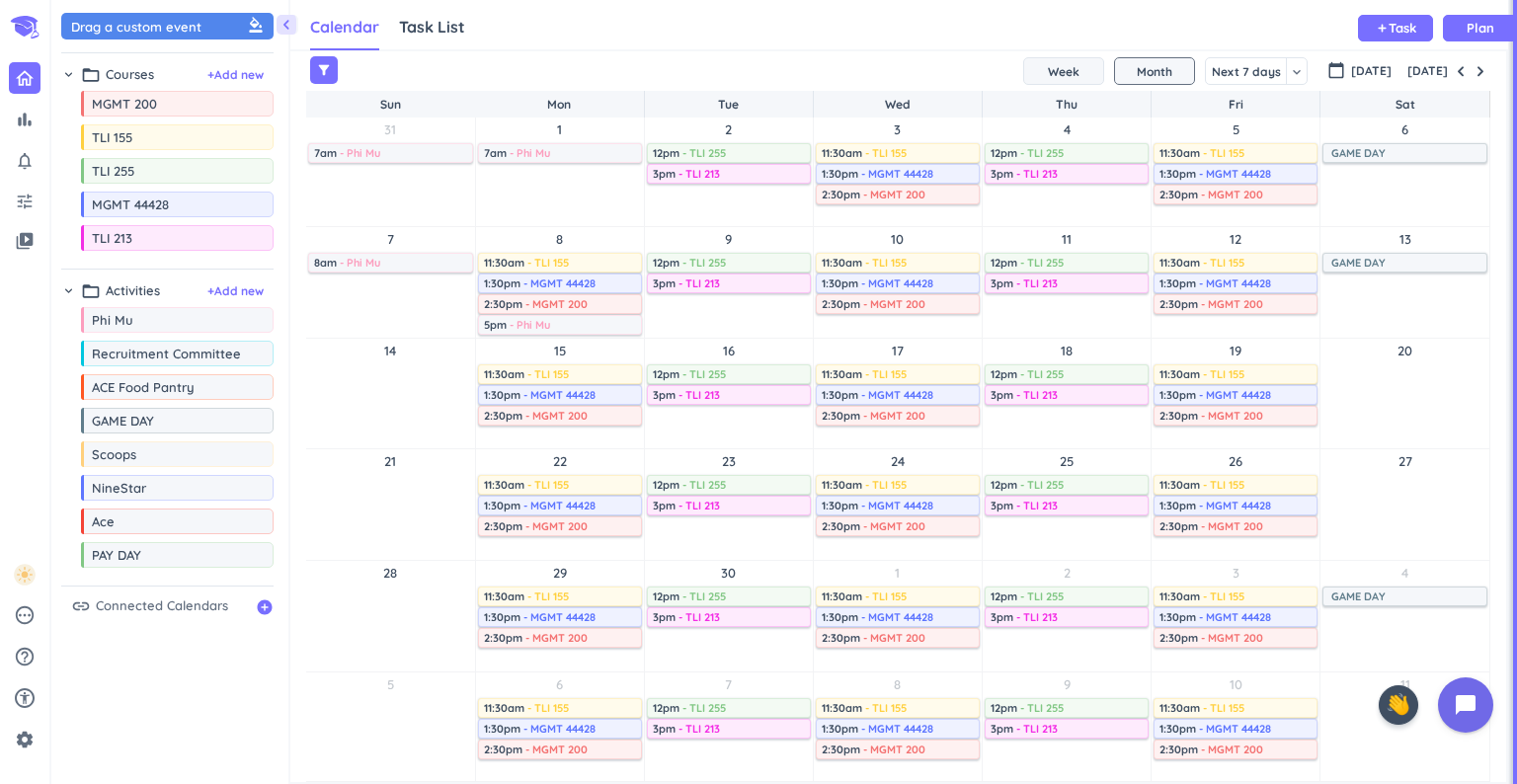 click on "Week" at bounding box center [1064, 71] 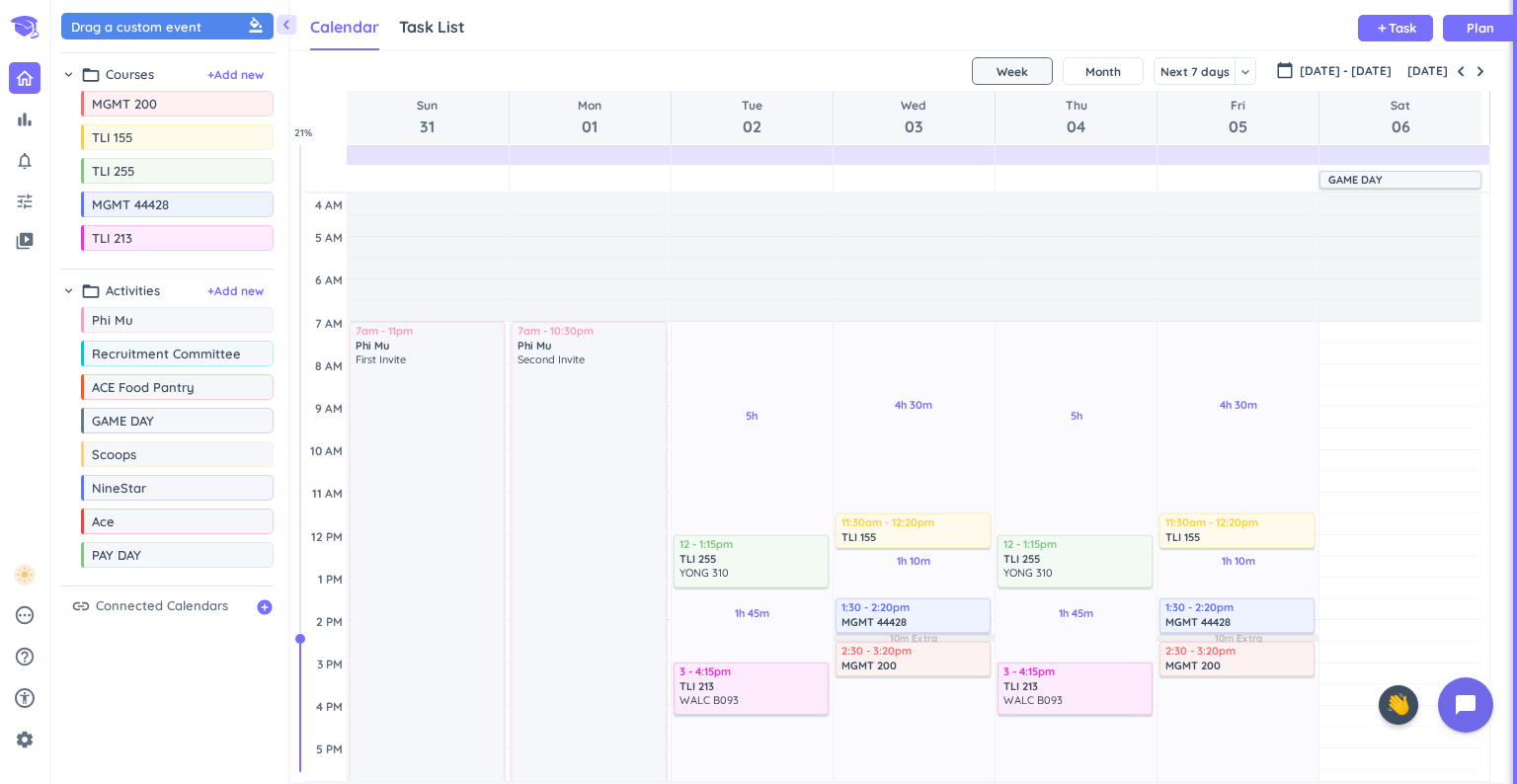 scroll, scrollTop: 144, scrollLeft: 0, axis: vertical 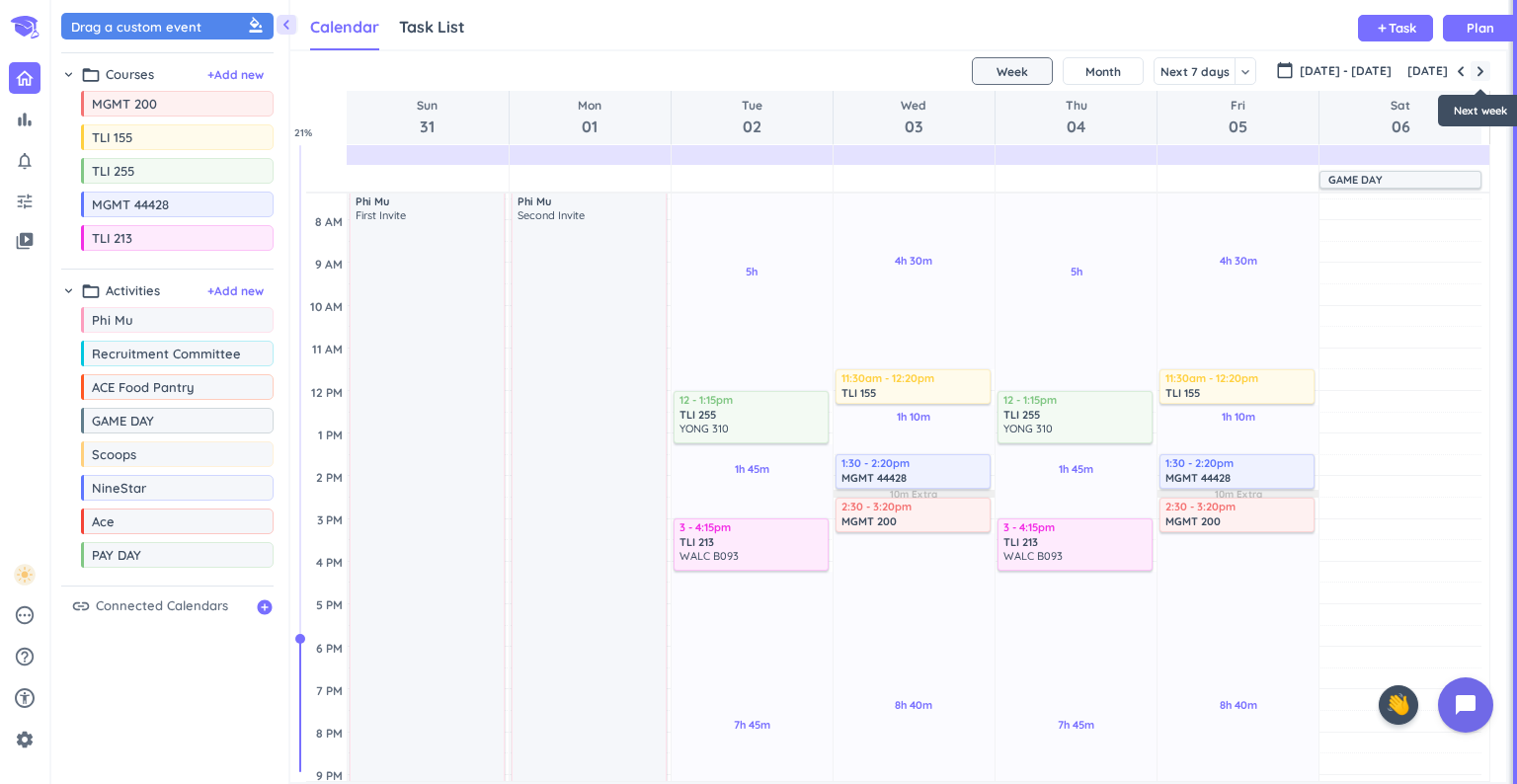 click at bounding box center (1480, 71) 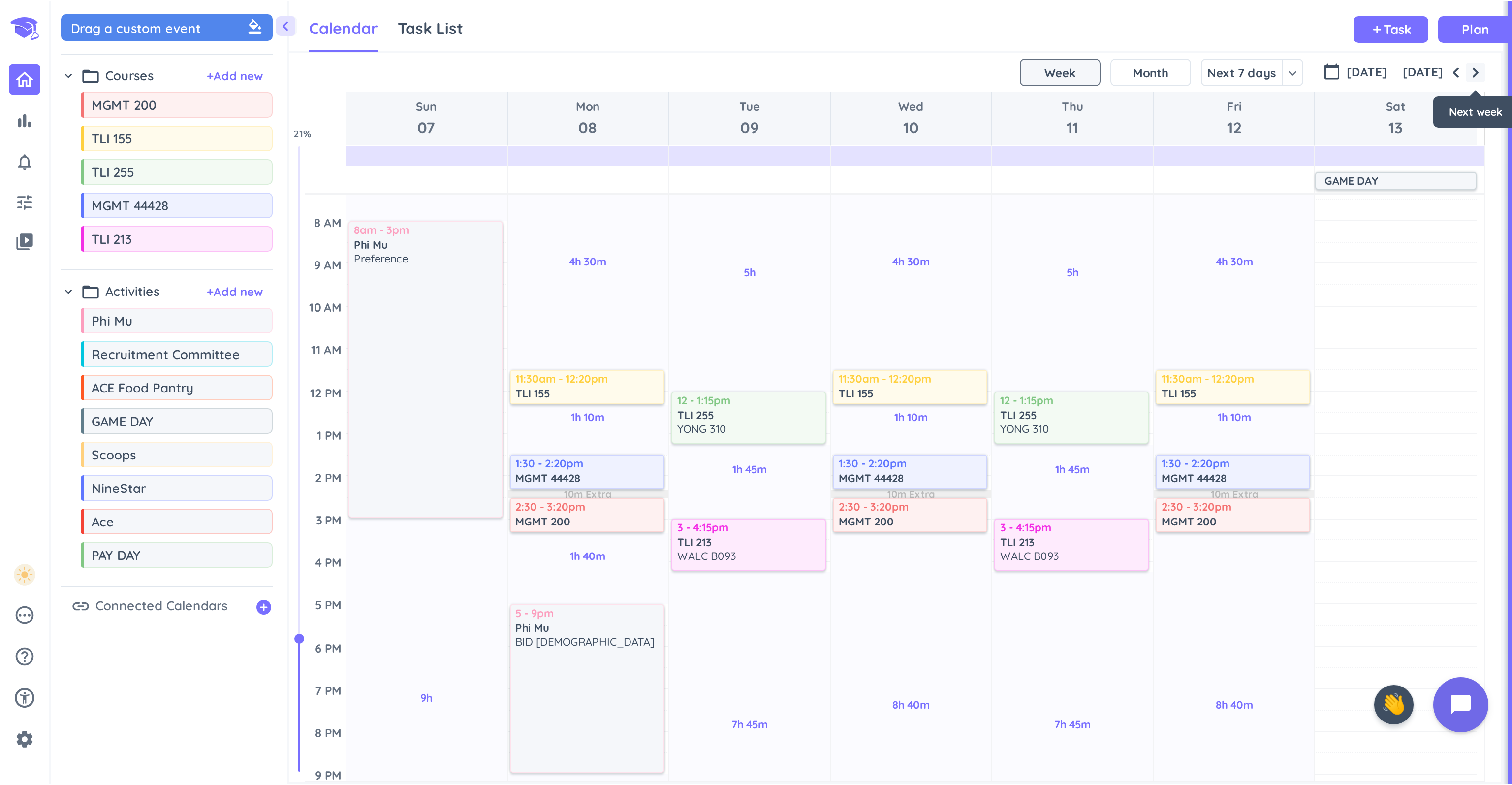 scroll, scrollTop: 65, scrollLeft: 0, axis: vertical 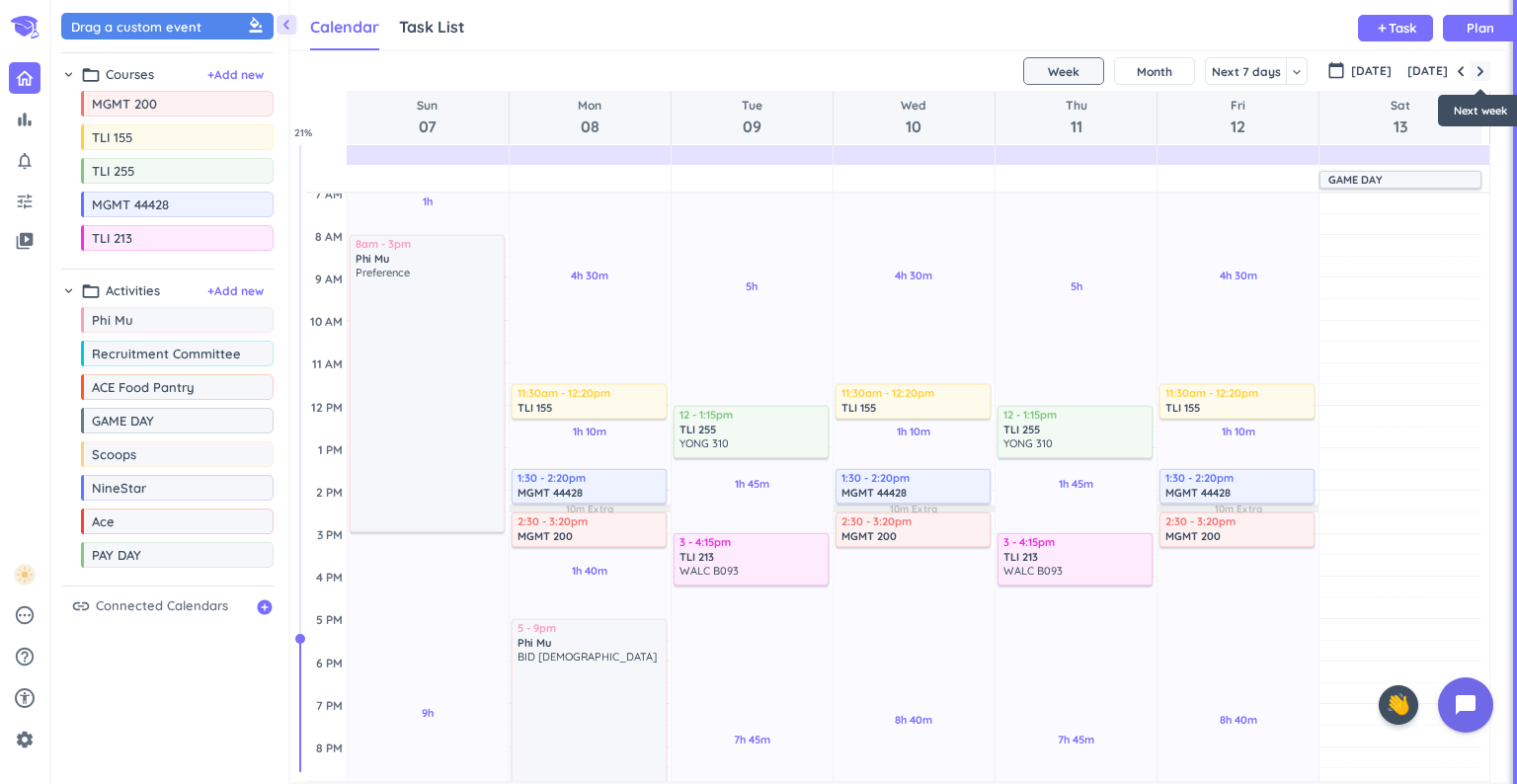 click at bounding box center (1480, 71) 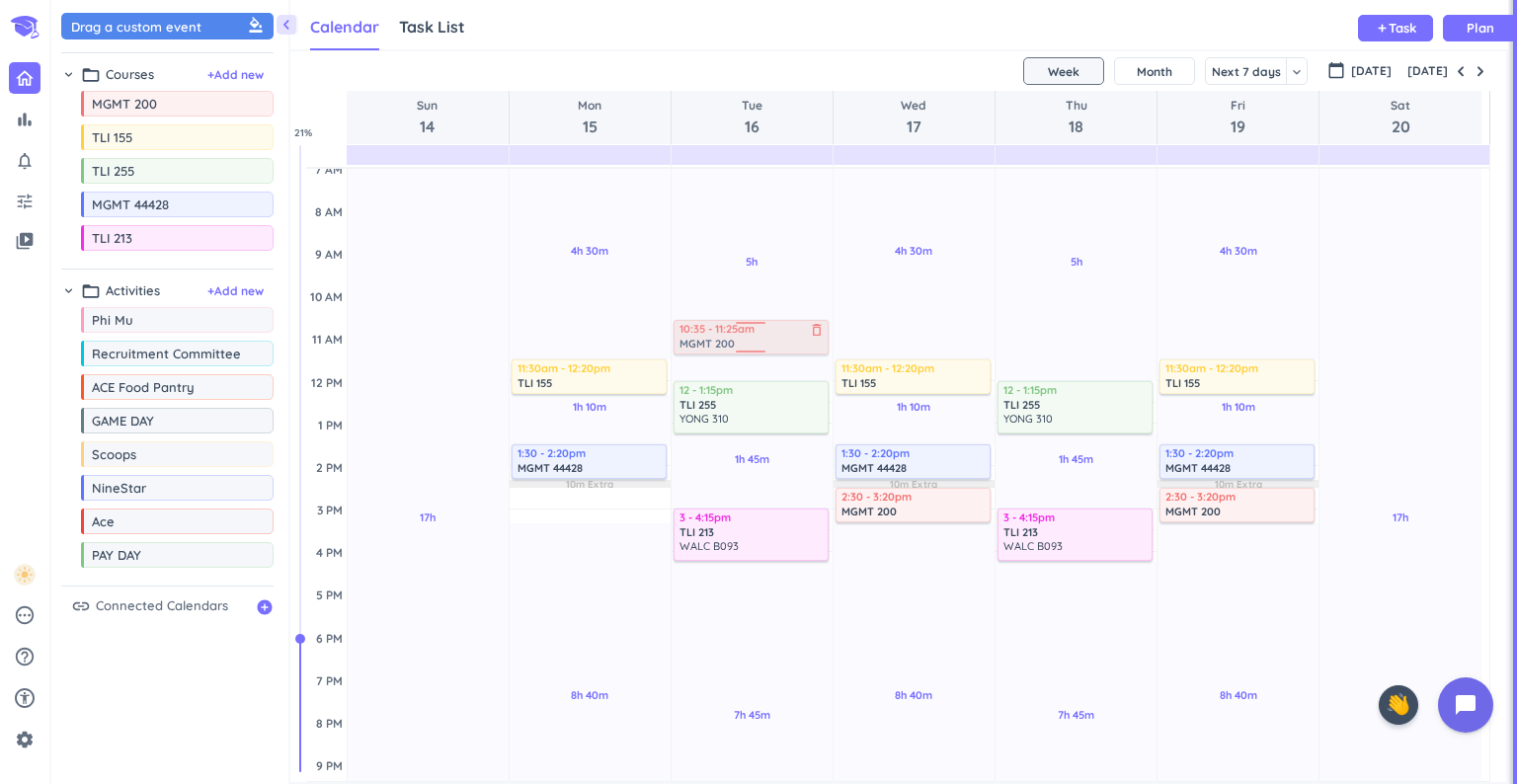 drag, startPoint x: 593, startPoint y: 507, endPoint x: 761, endPoint y: 349, distance: 230.62524 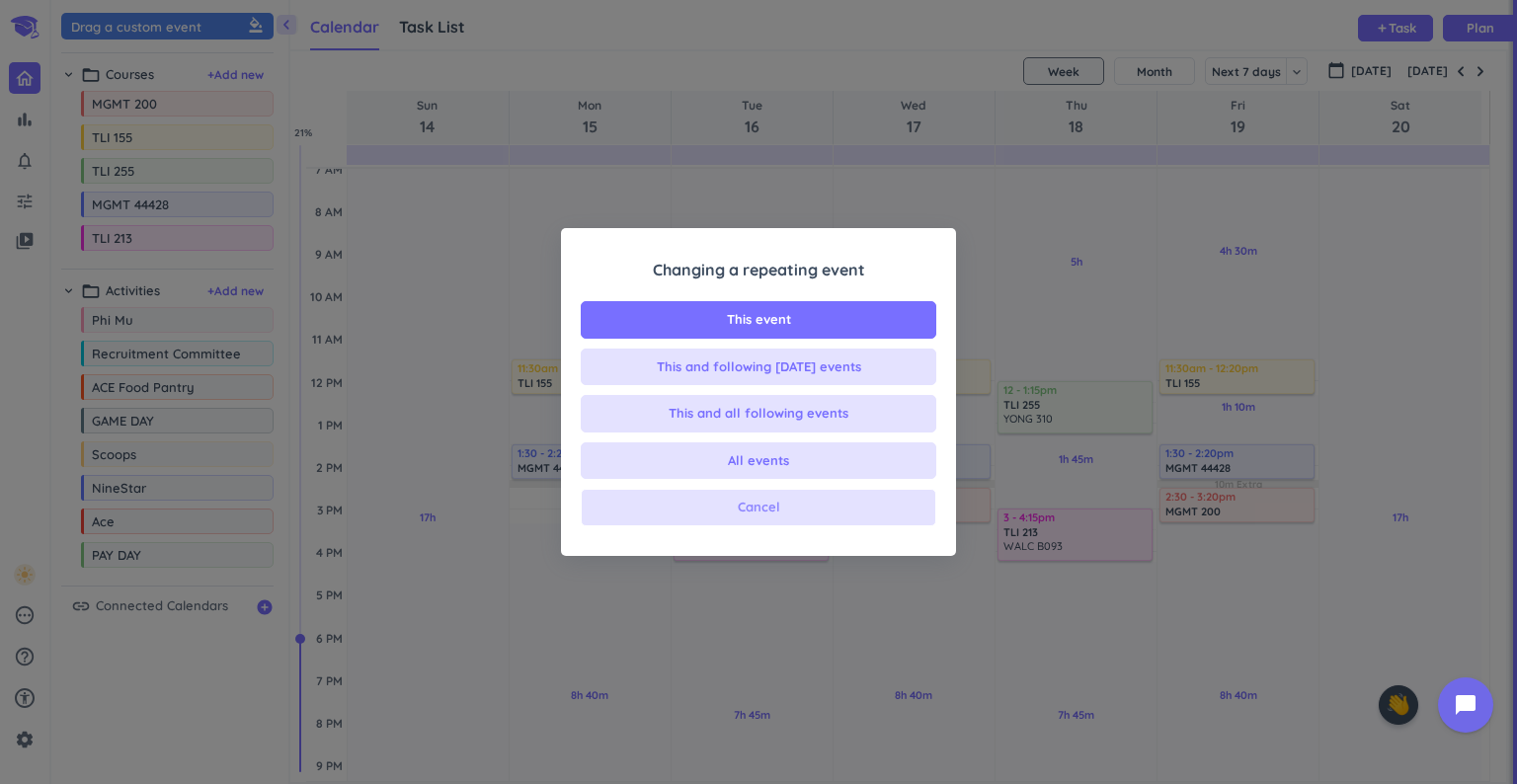 click on "Cancel" at bounding box center [758, 508] 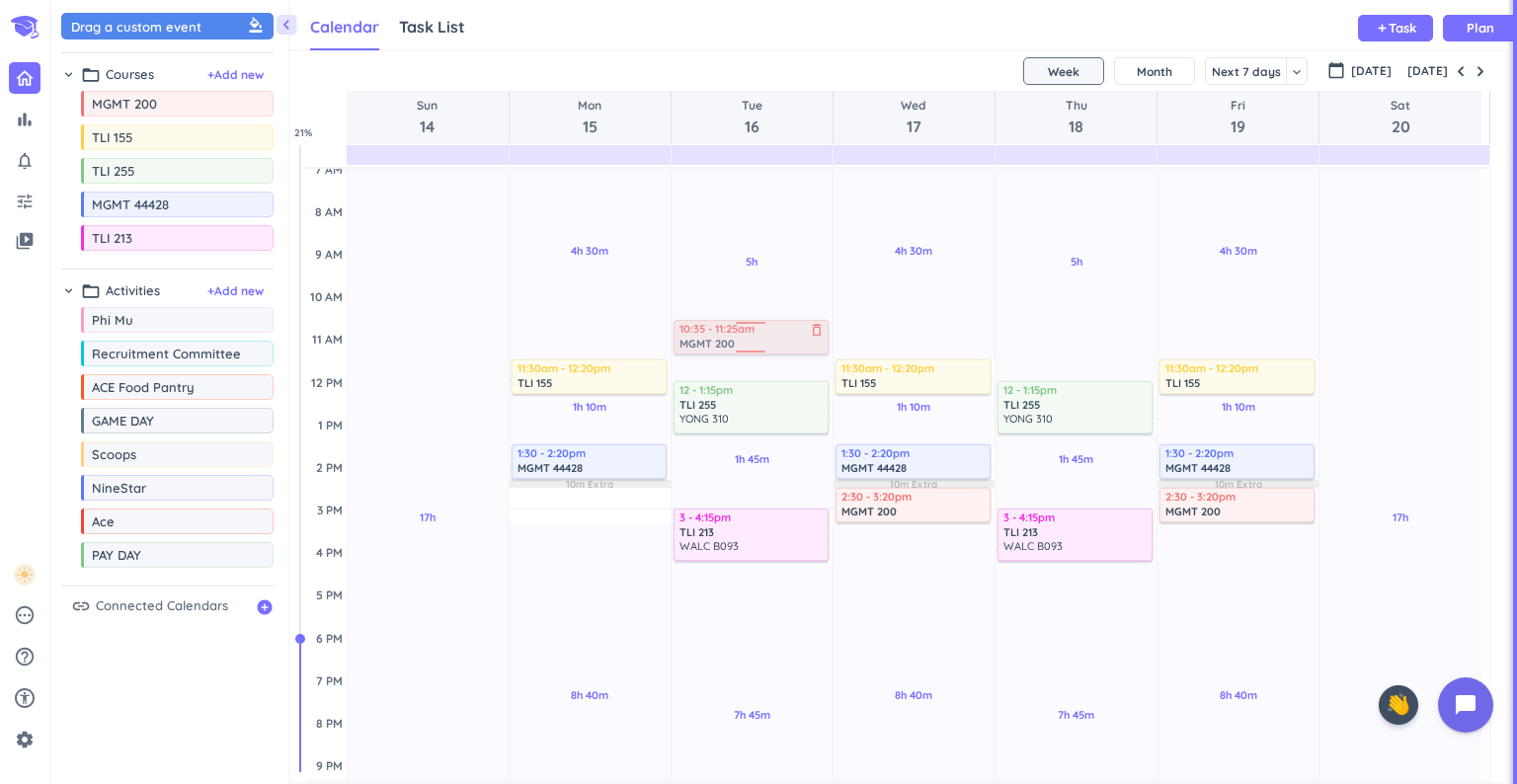 drag, startPoint x: 600, startPoint y: 503, endPoint x: 739, endPoint y: 340, distance: 214.21951 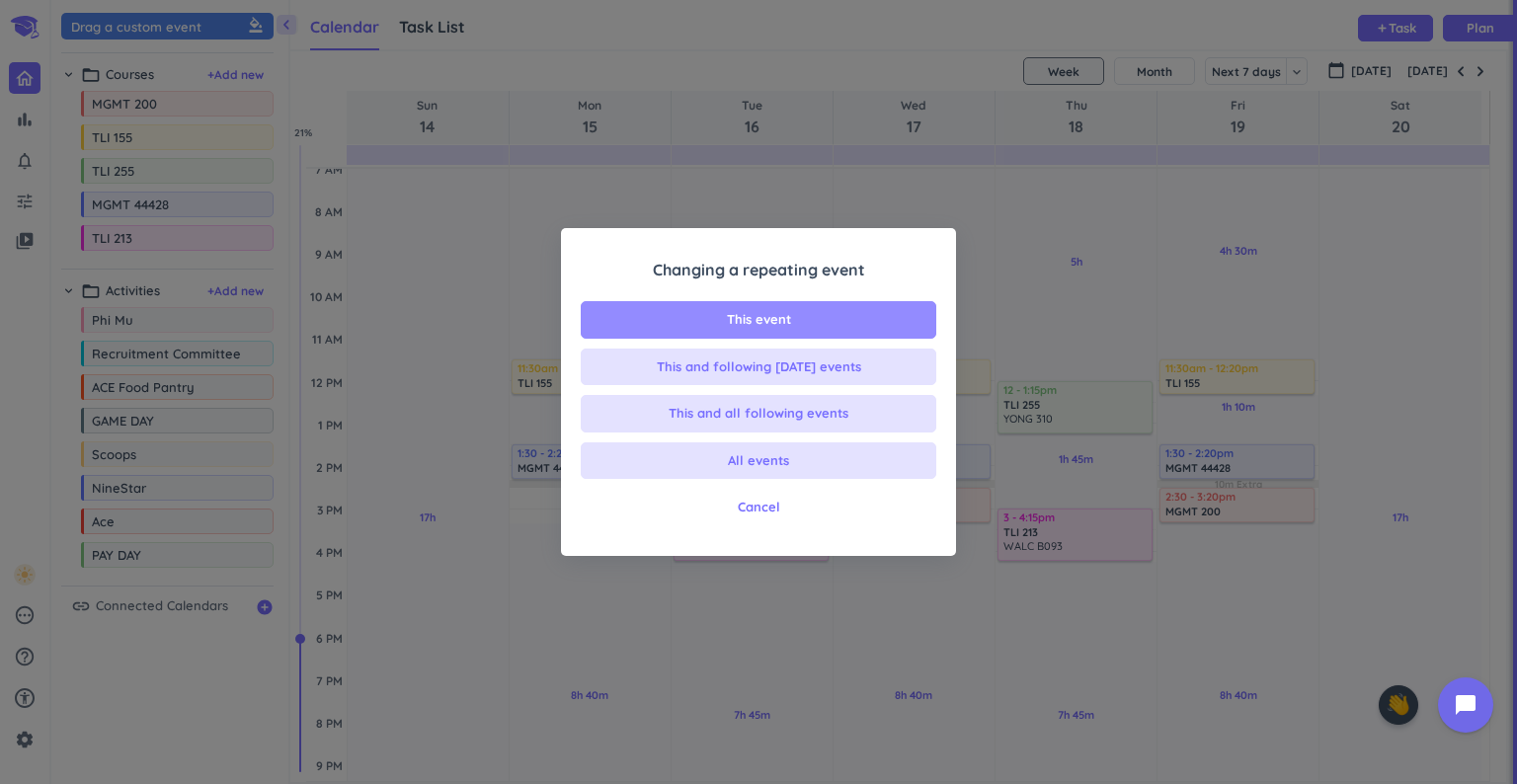 click on "This event" at bounding box center [758, 320] 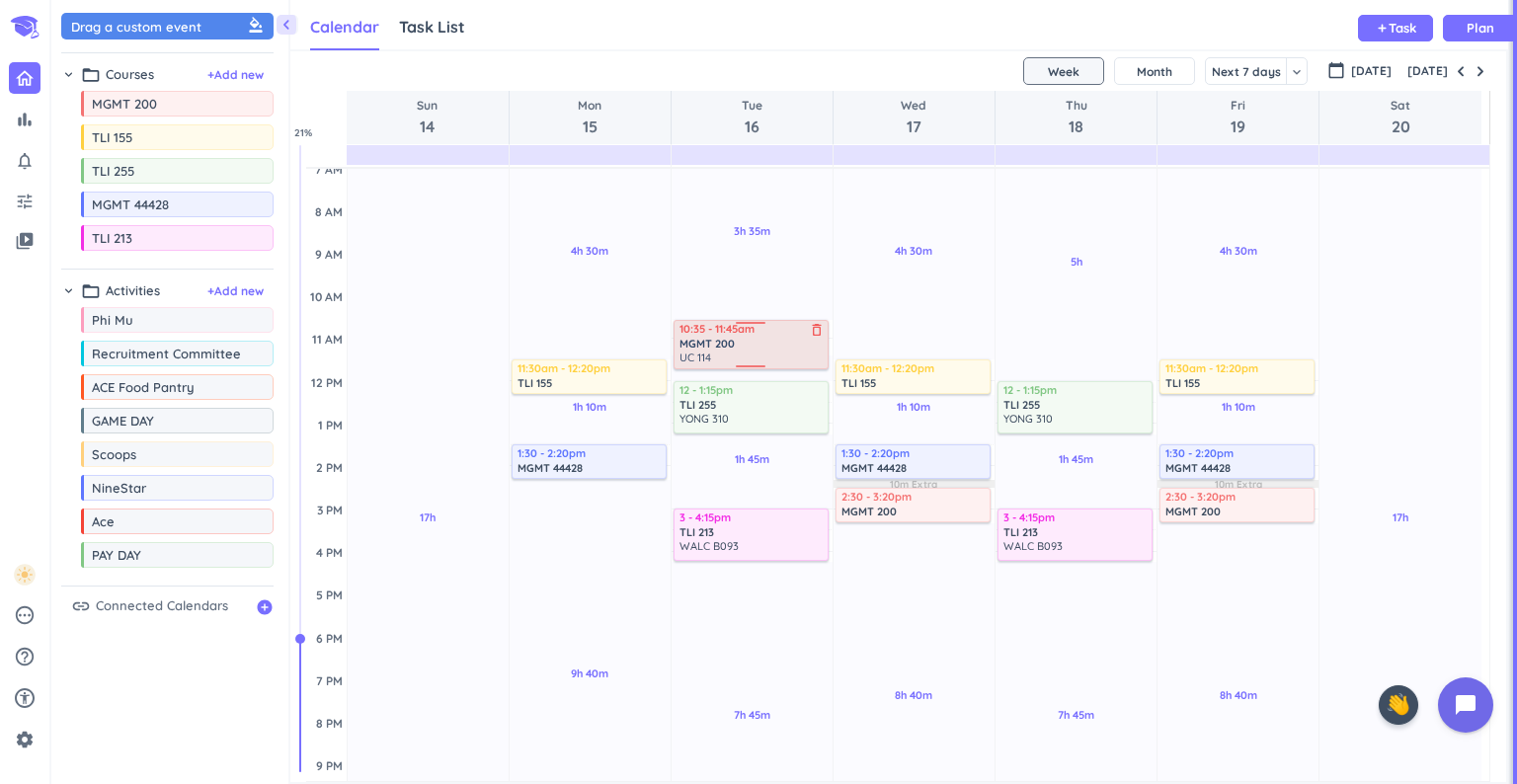 drag, startPoint x: 754, startPoint y: 353, endPoint x: 758, endPoint y: 369, distance: 16.492423 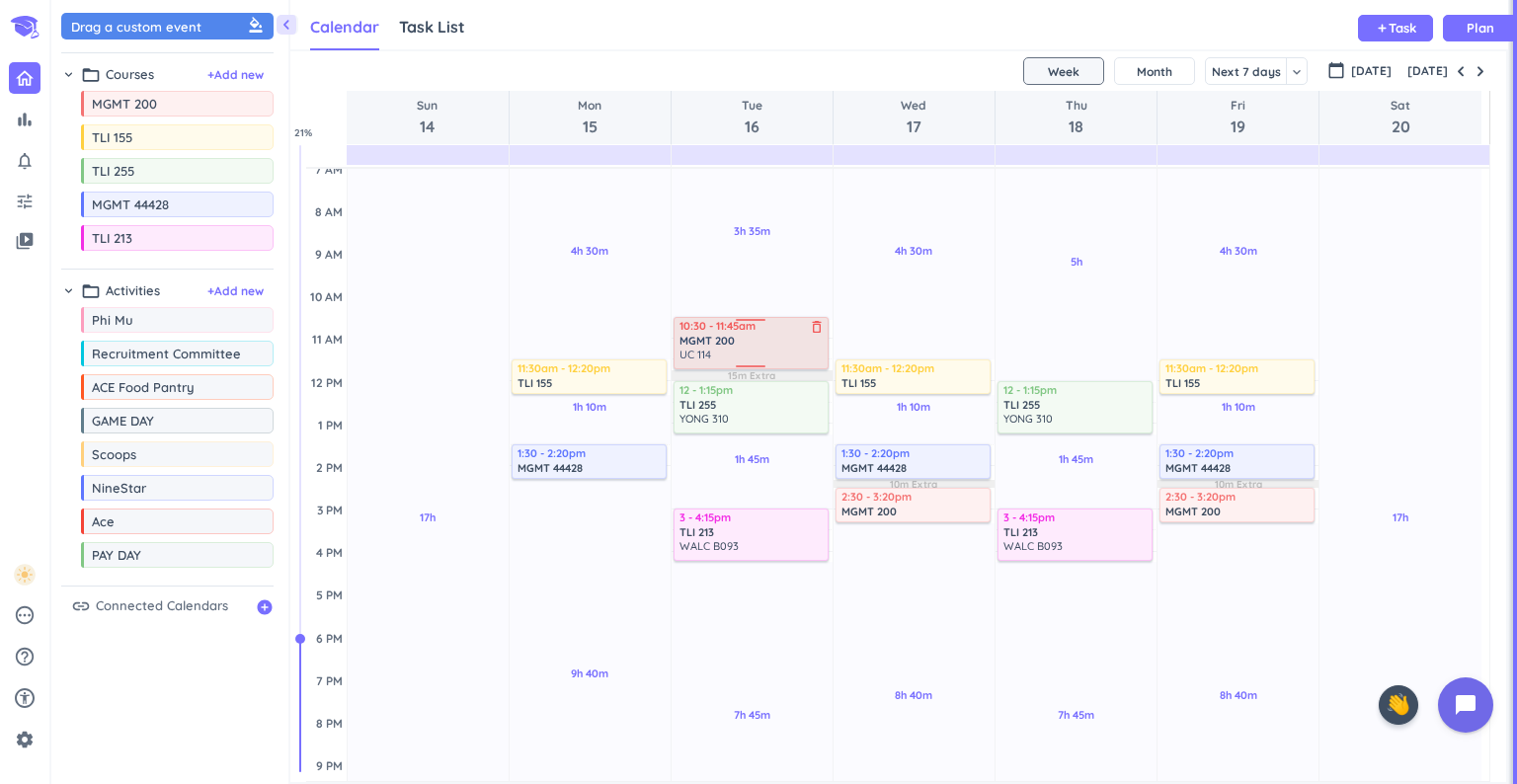 click on "3h 35m Past due Plan 1h 45m Past due Plan 7h 45m Past due Plan 15m Extra Adjust Awake Time Adjust Awake Time 10:35 - 11:45am MGMT 200 delete_outline UC 114 12 - 1:15pm TLI 255 delete_outline YONG 310 3 - 4:15pm TLI 213 delete_outline WALC B093 10:30 - 11:45am MGMT 200 delete_outline UC 114" at bounding box center (752, 551) 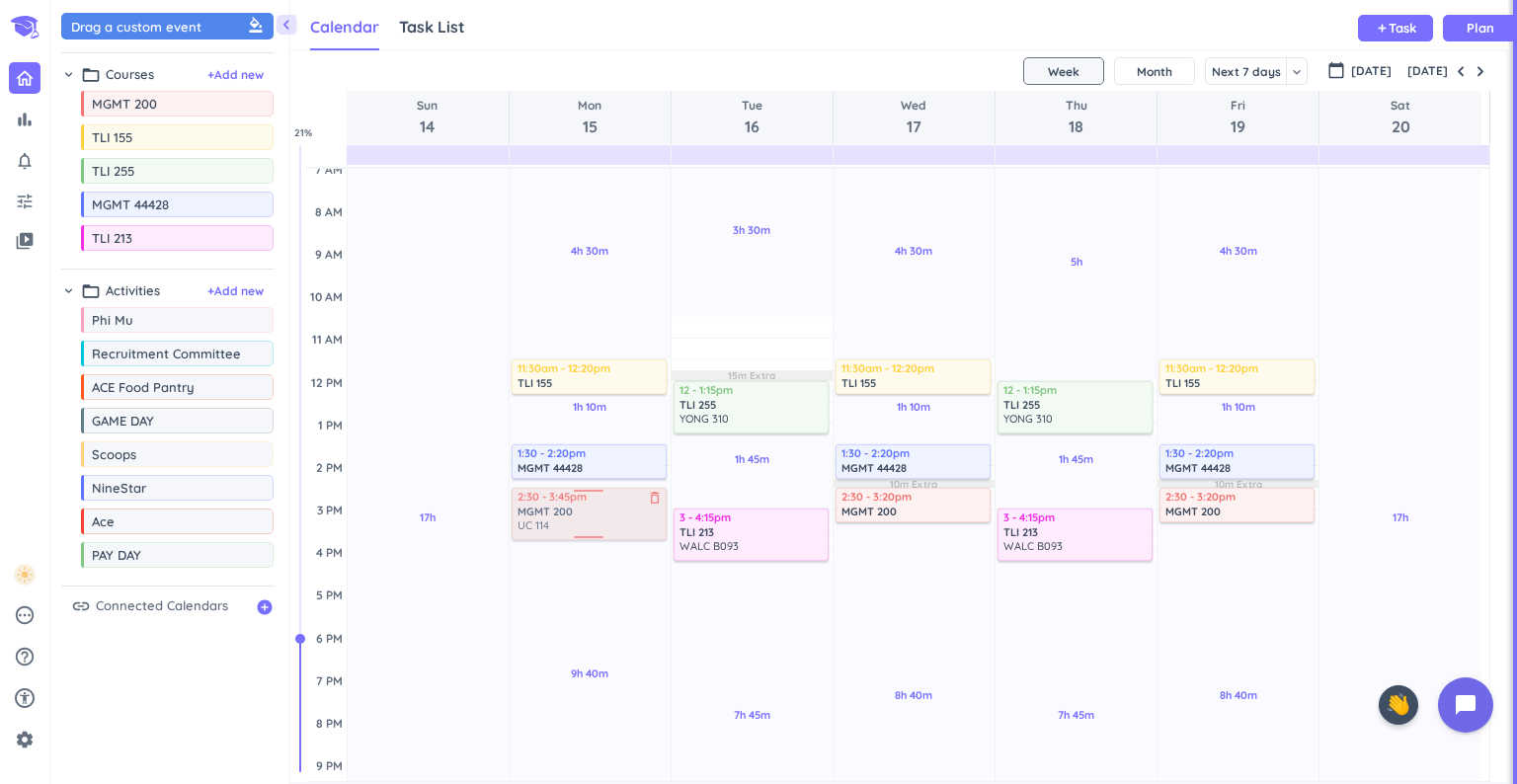 drag, startPoint x: 739, startPoint y: 332, endPoint x: 592, endPoint y: 507, distance: 228.54759 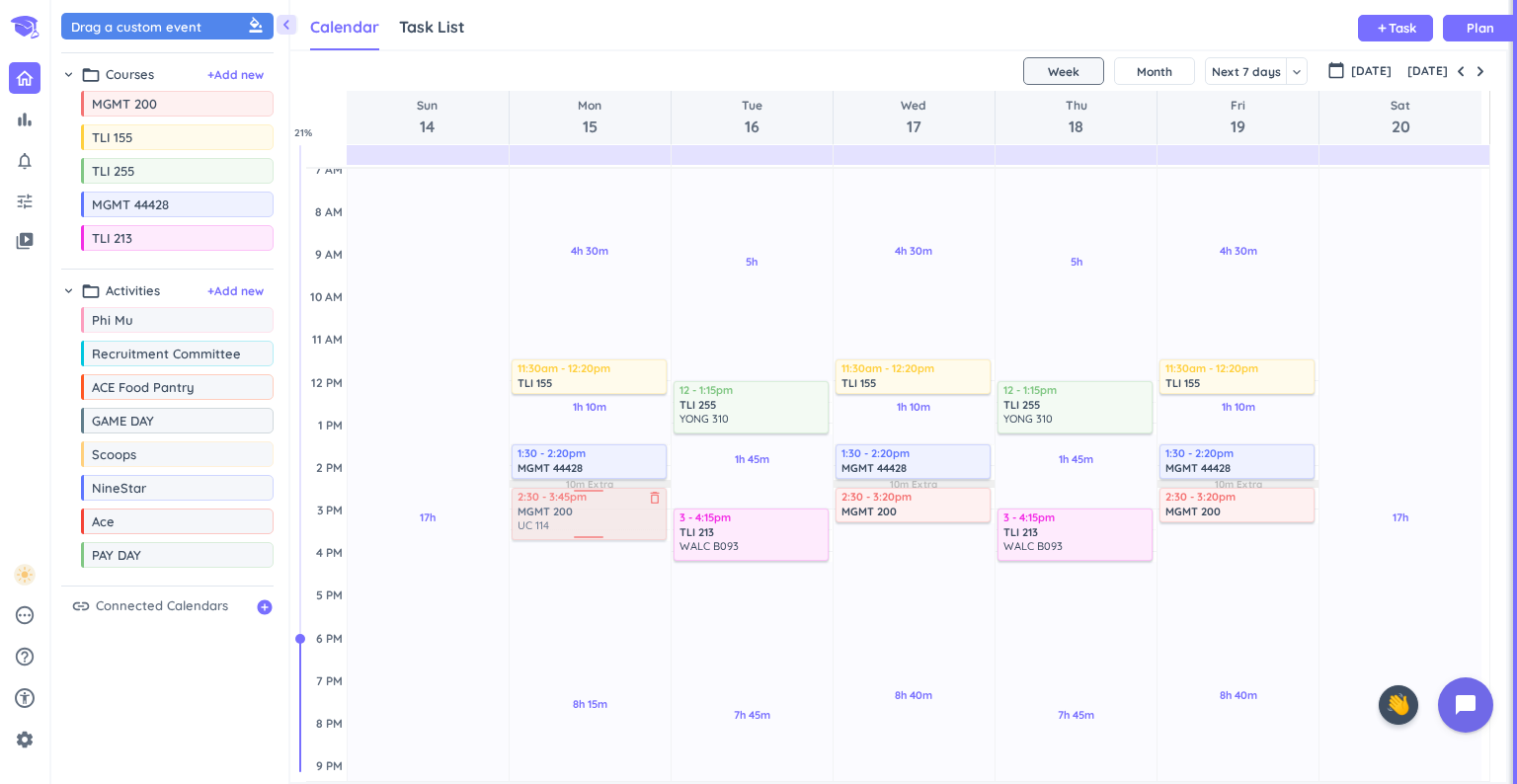 drag, startPoint x: 583, startPoint y: 534, endPoint x: 595, endPoint y: 533, distance: 12.0415946 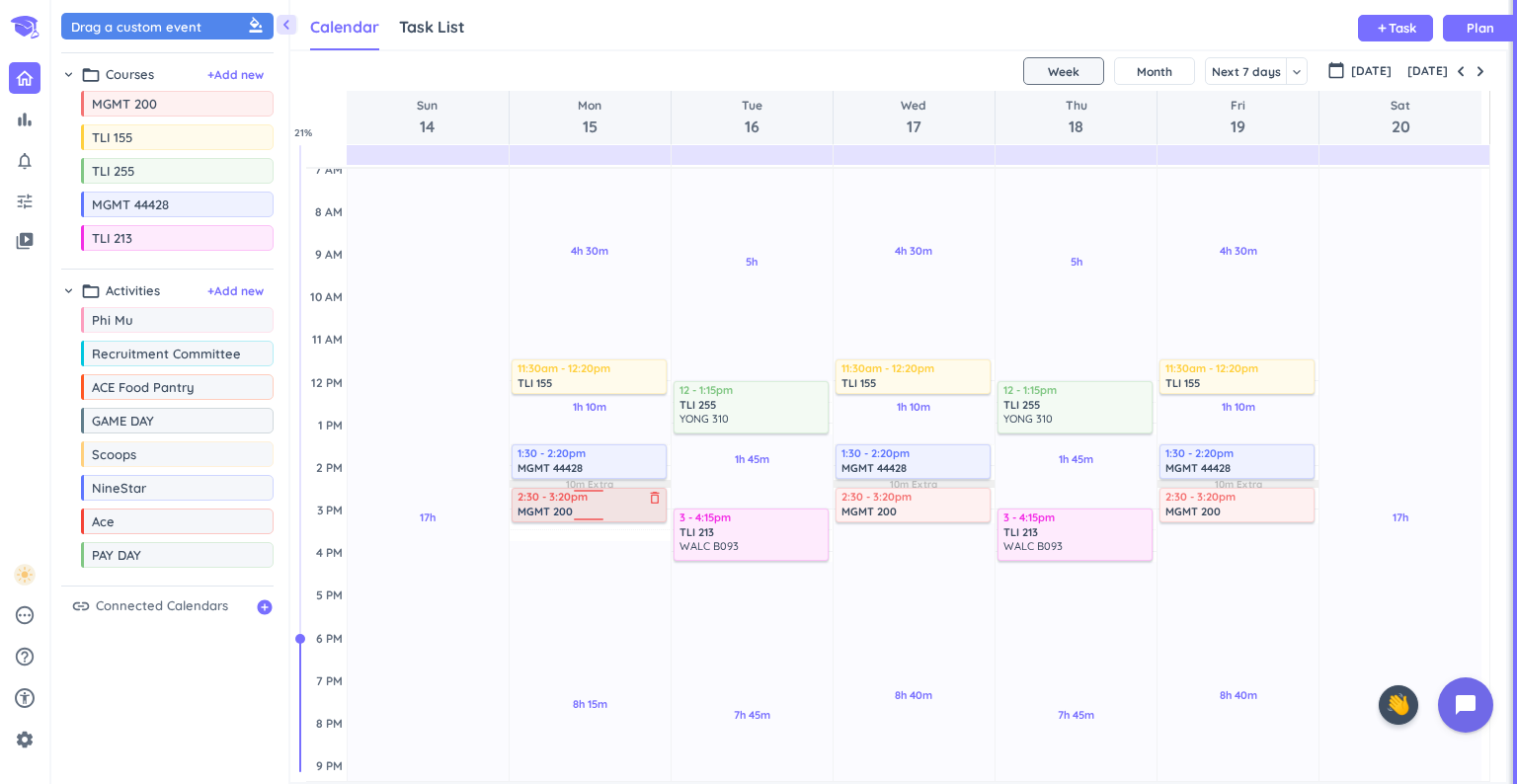 drag, startPoint x: 585, startPoint y: 536, endPoint x: 603, endPoint y: 518, distance: 25.455844 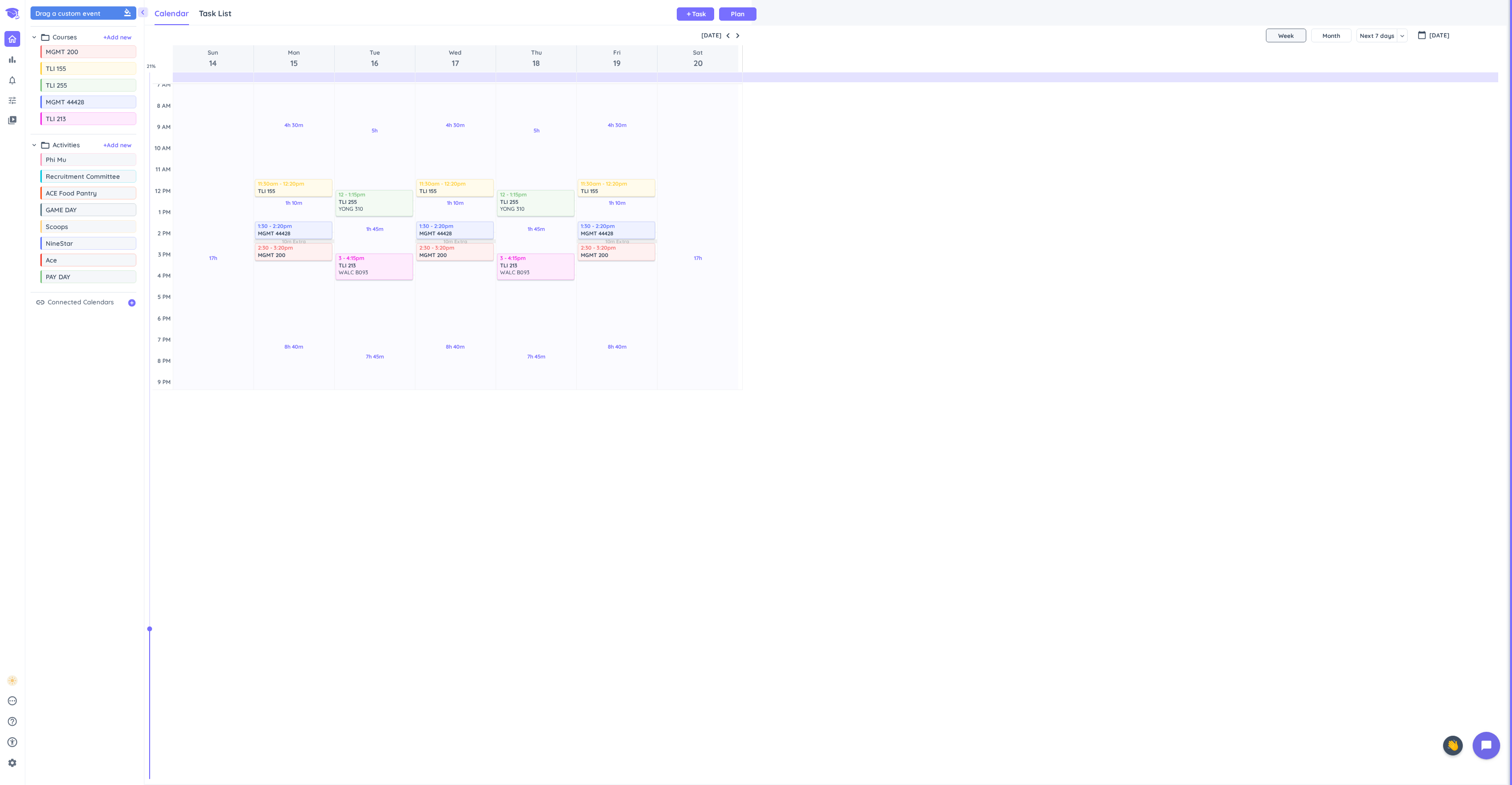 scroll, scrollTop: 4, scrollLeft: 4, axis: both 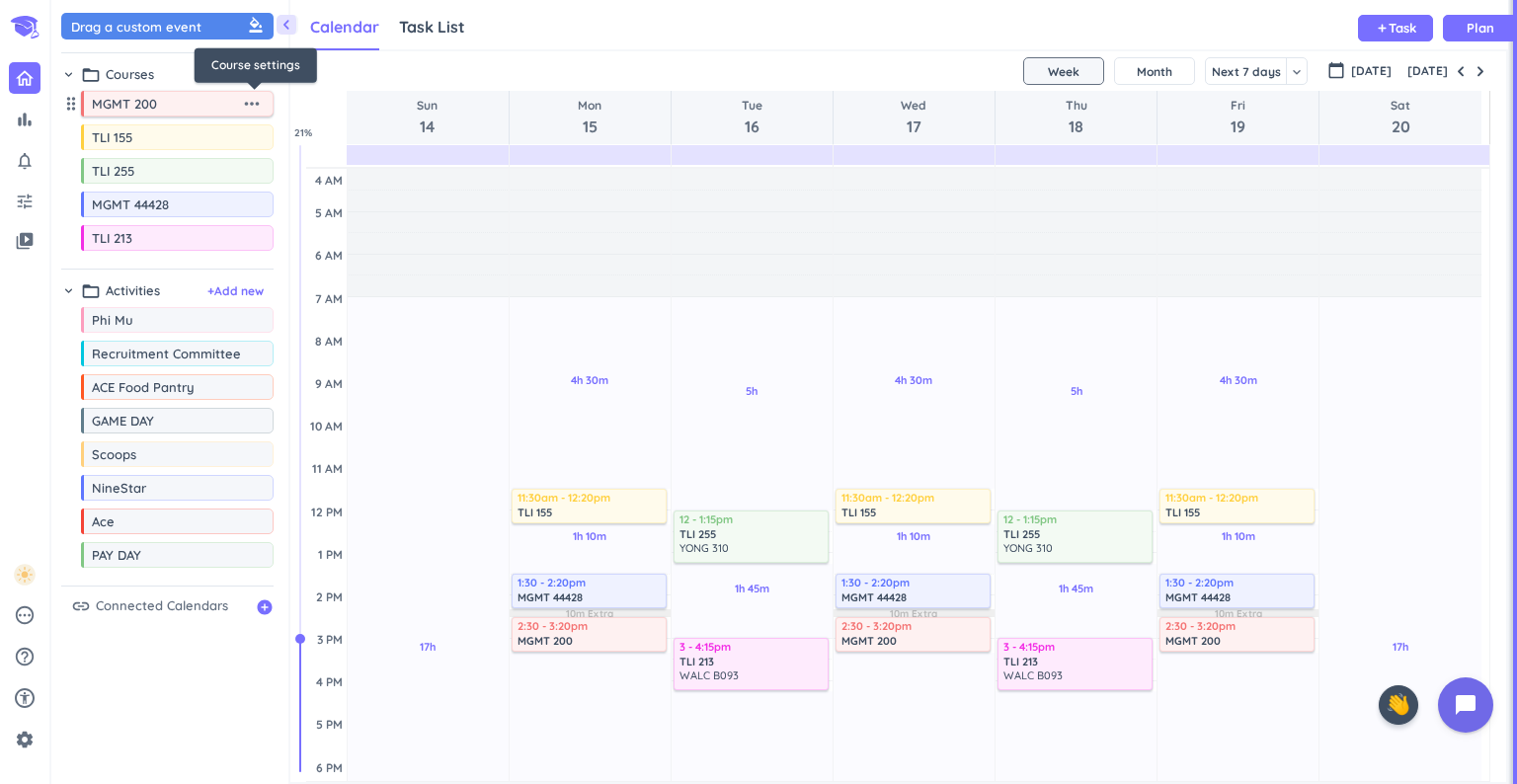 click on "more_horiz" at bounding box center [252, 104] 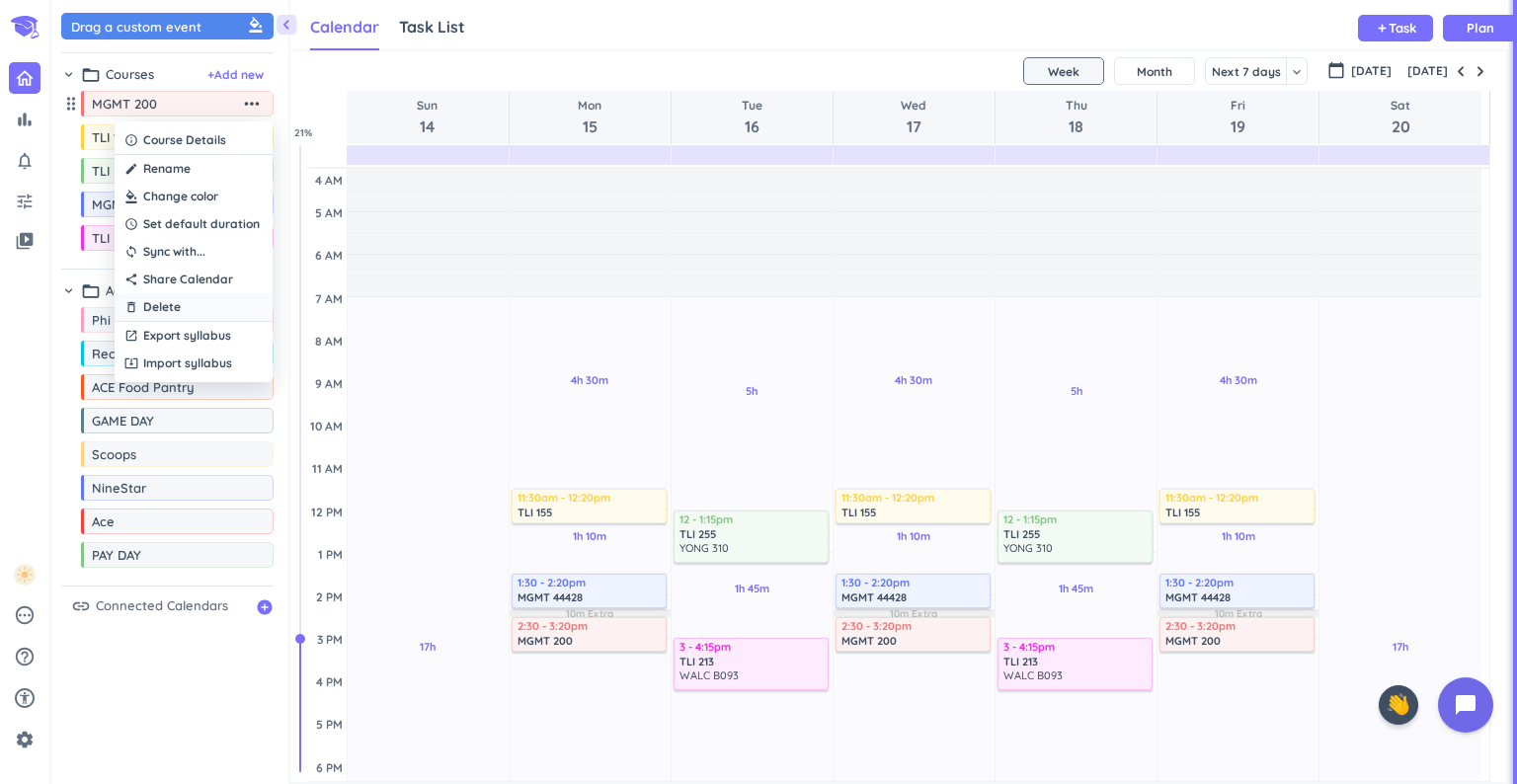 click on "delete_outline Delete" at bounding box center [194, 307] 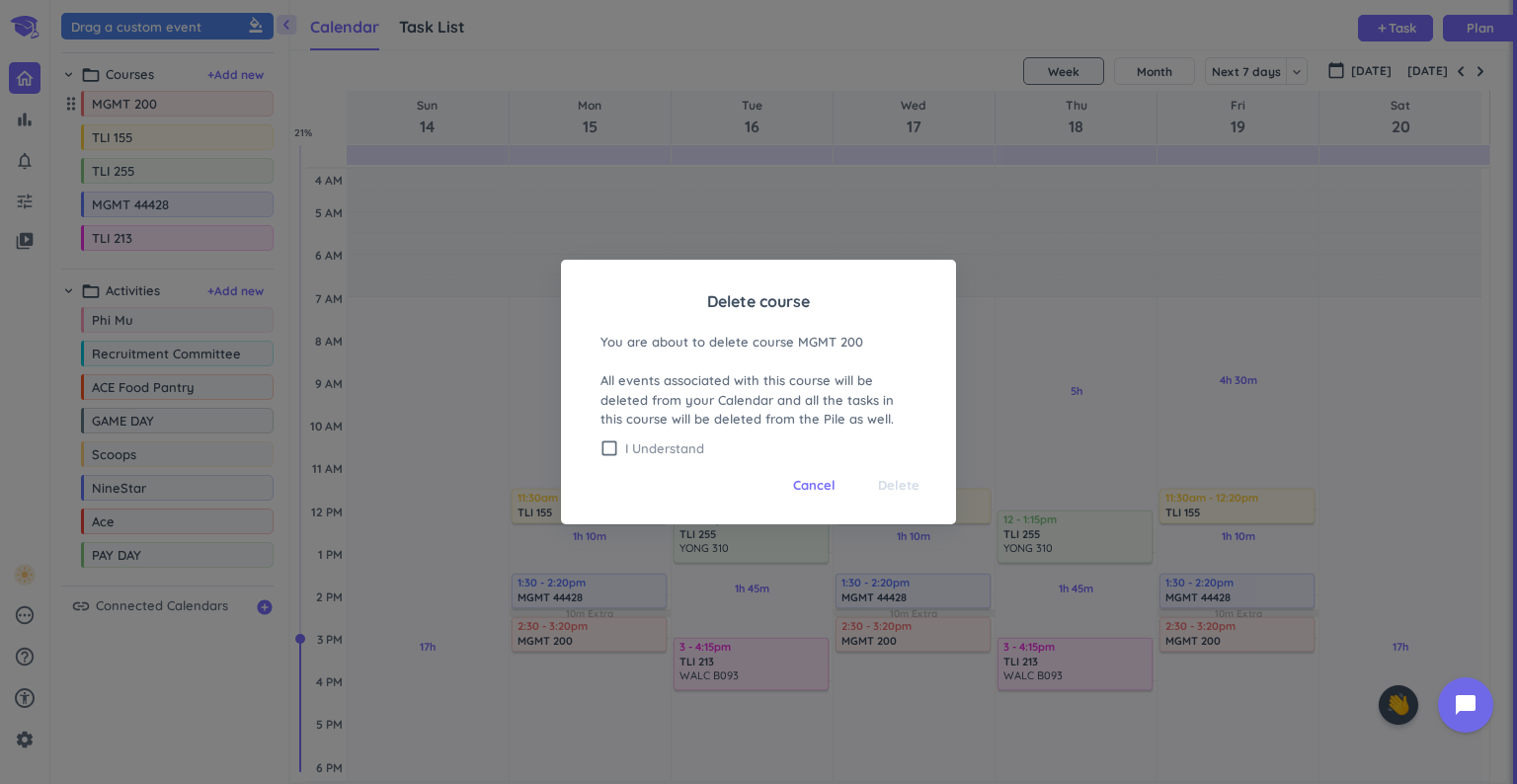 click on "check_box_outline_blank" at bounding box center [609, 448] 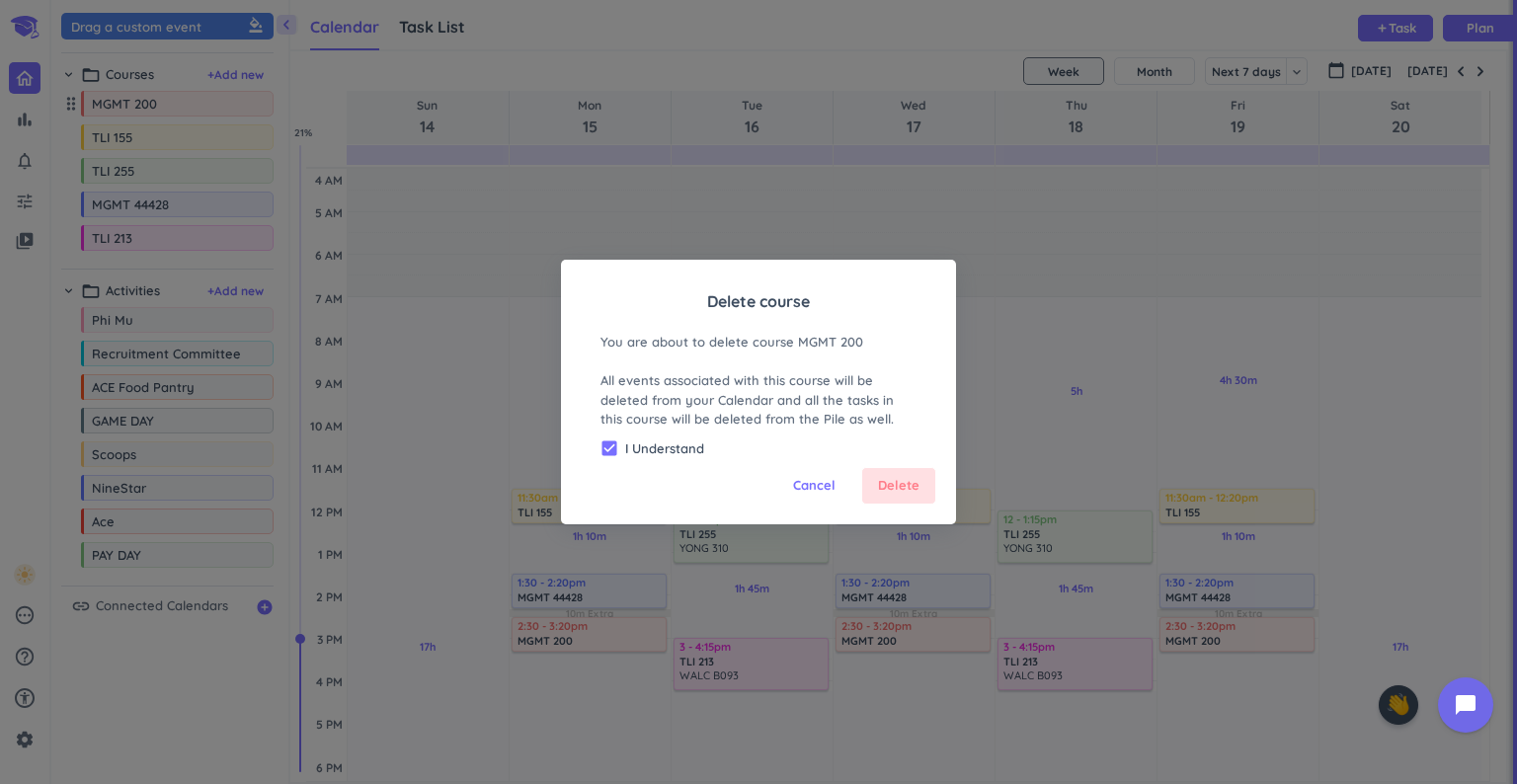 click on "Delete" at bounding box center (899, 486) 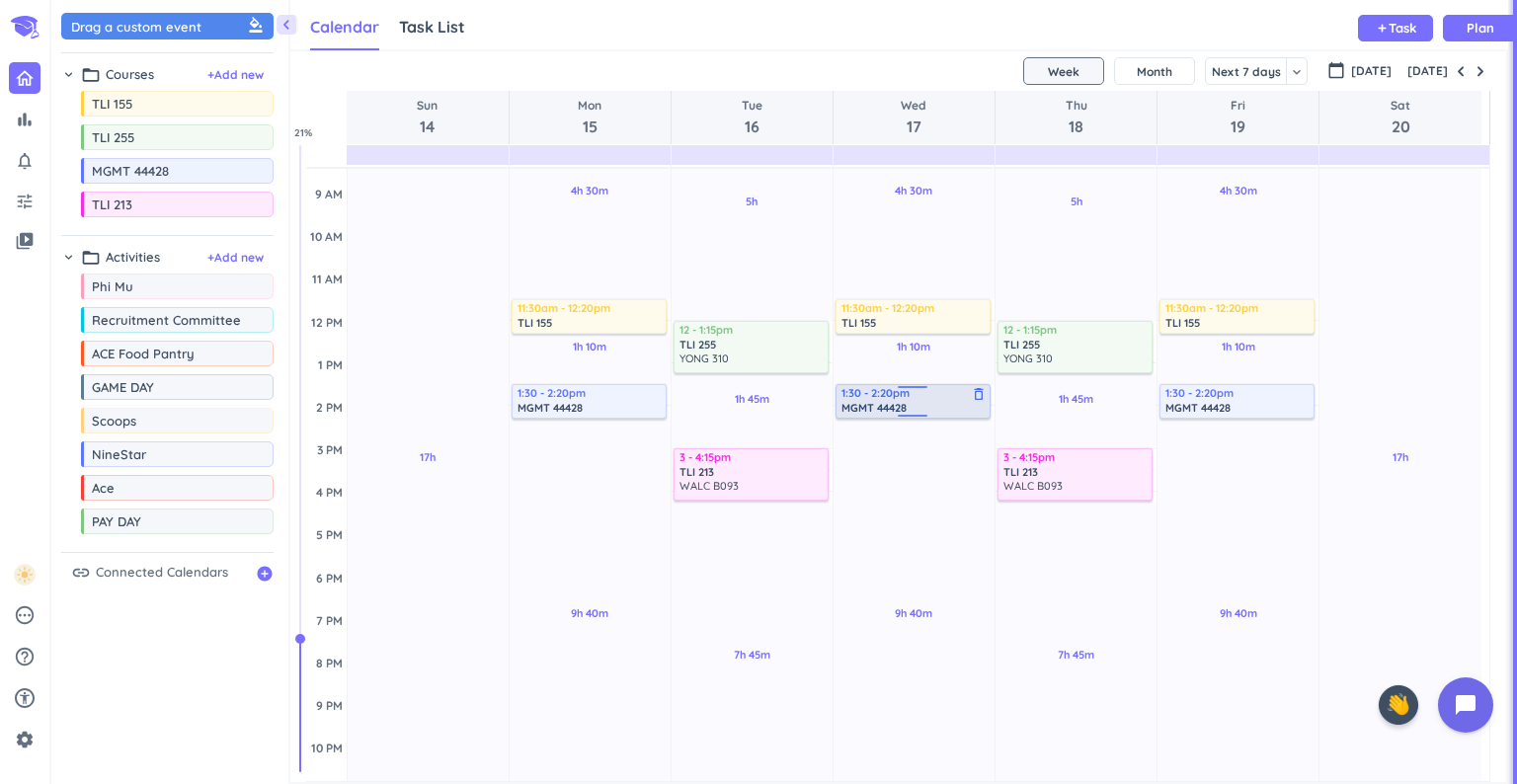 scroll, scrollTop: 197, scrollLeft: 0, axis: vertical 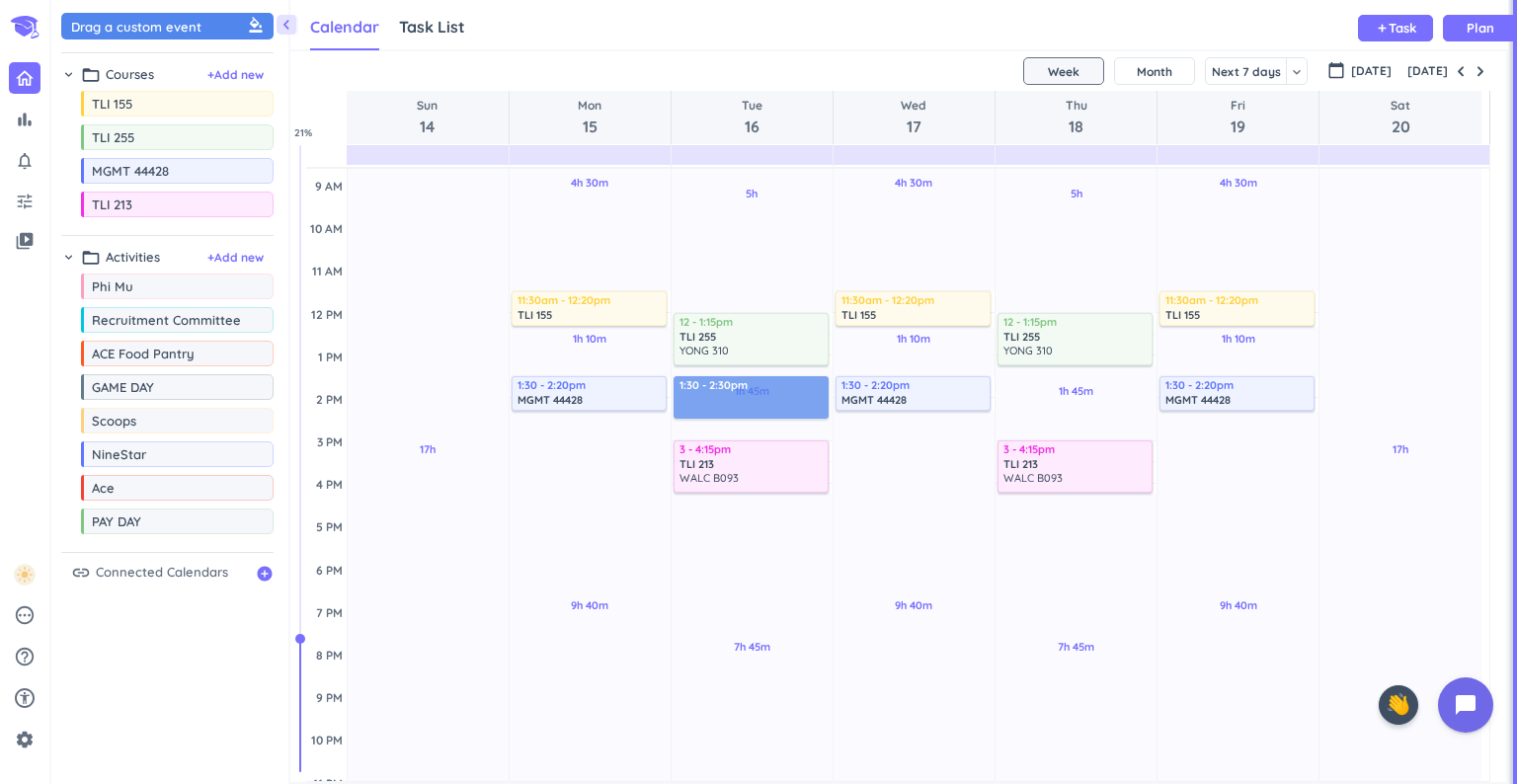 drag, startPoint x: 149, startPoint y: 24, endPoint x: 727, endPoint y: 379, distance: 678.3133 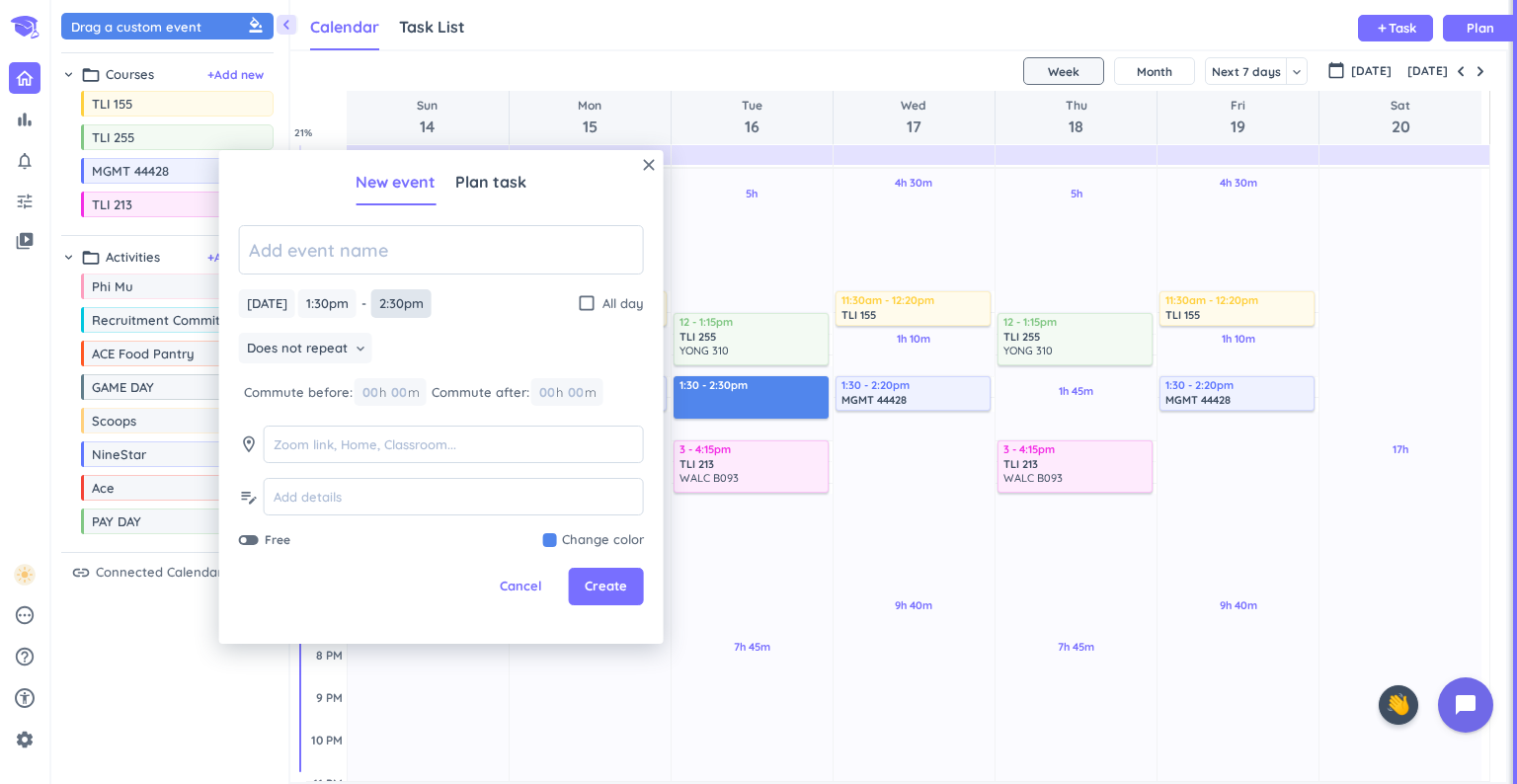 click on "2:30pm" at bounding box center (401, 303) 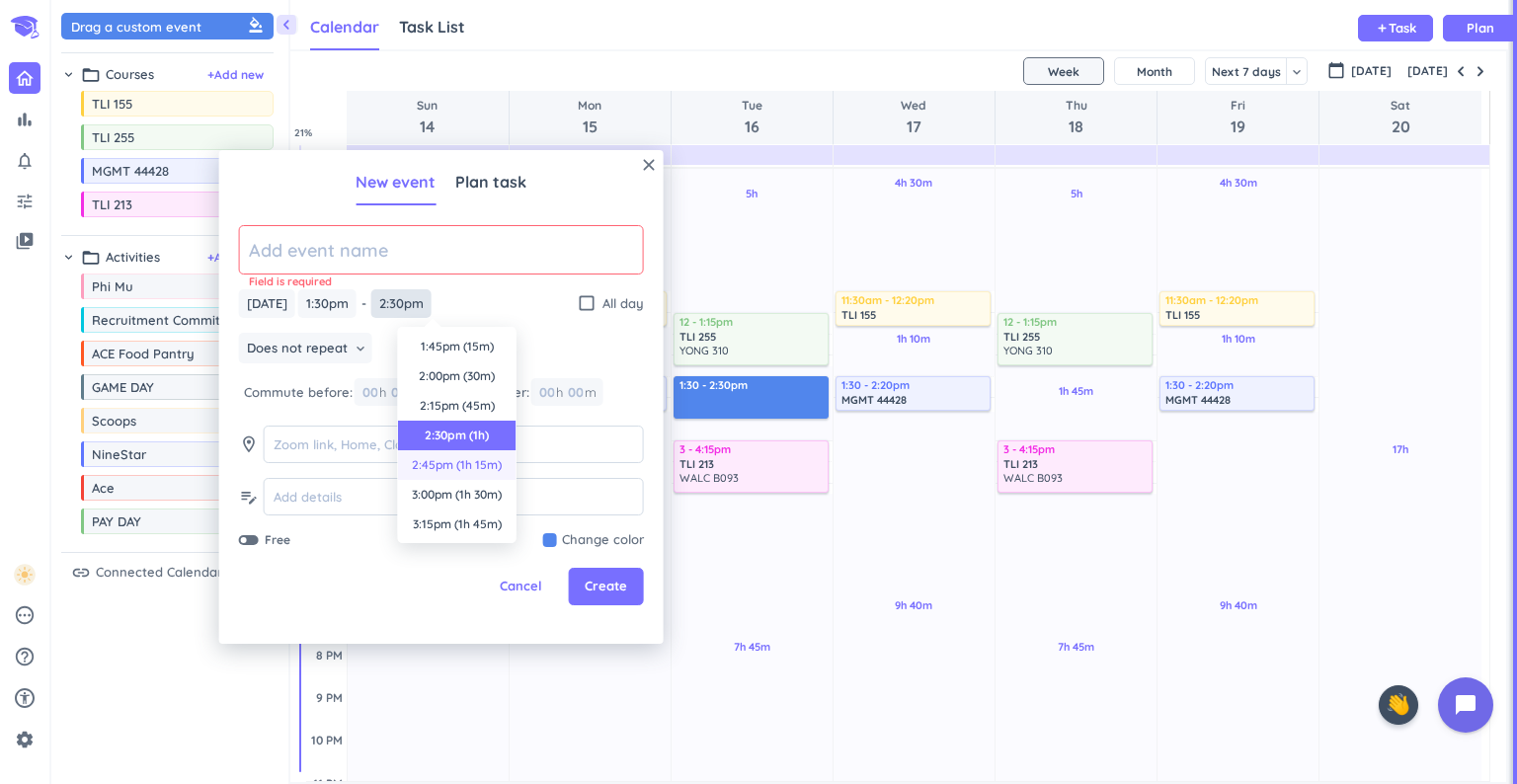 scroll, scrollTop: 89, scrollLeft: 0, axis: vertical 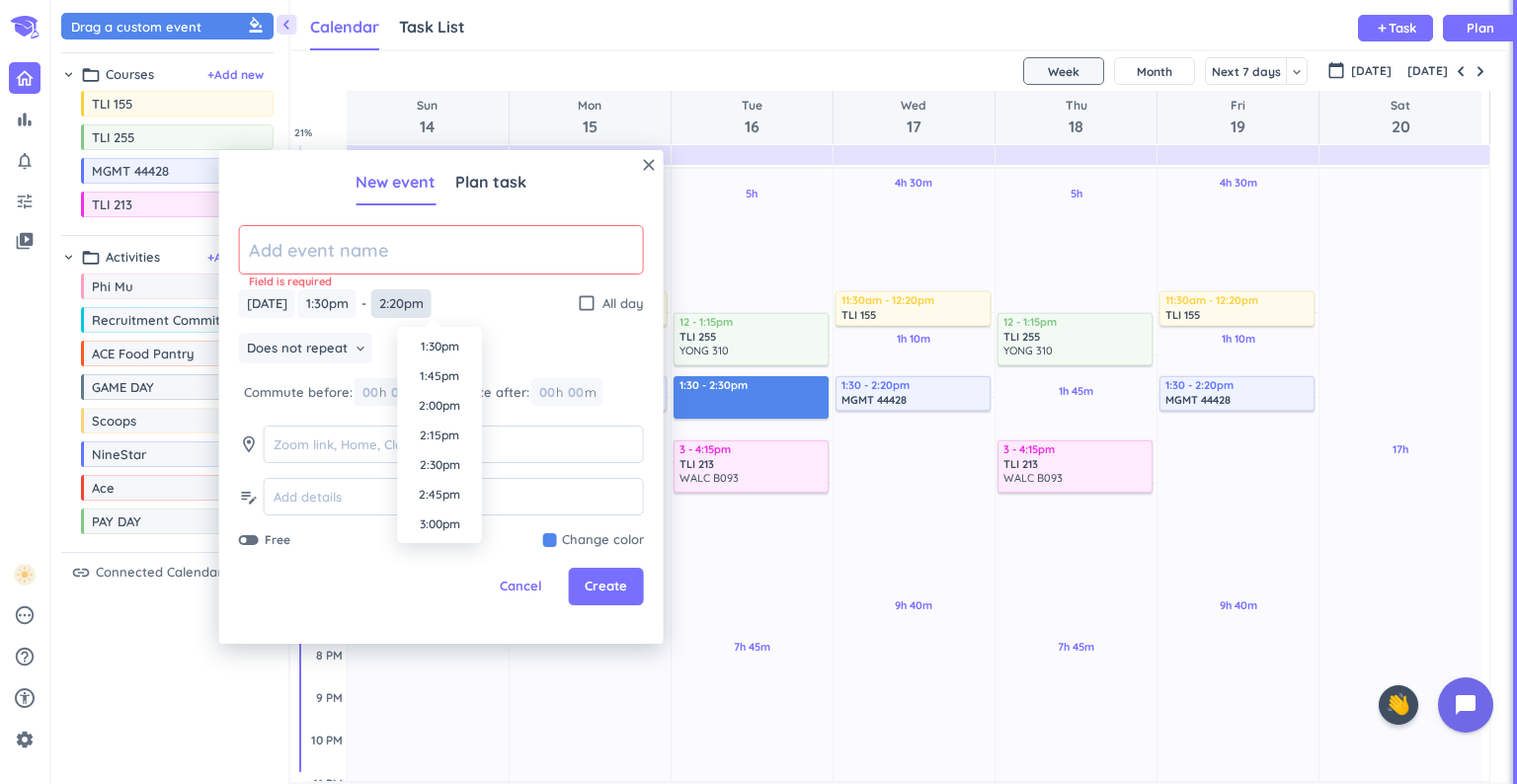 type on "2:20pm" 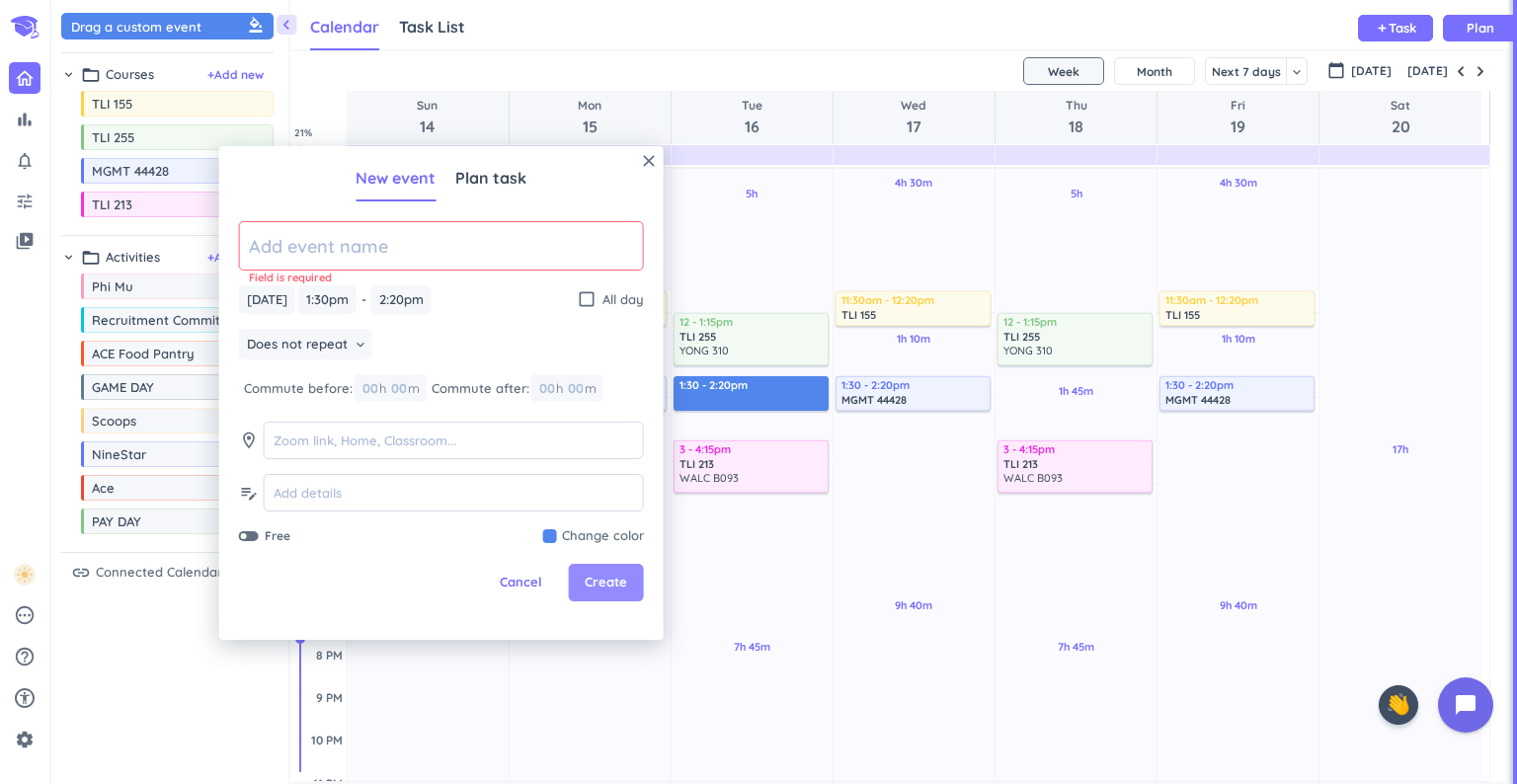 click on "Create" at bounding box center [605, 583] 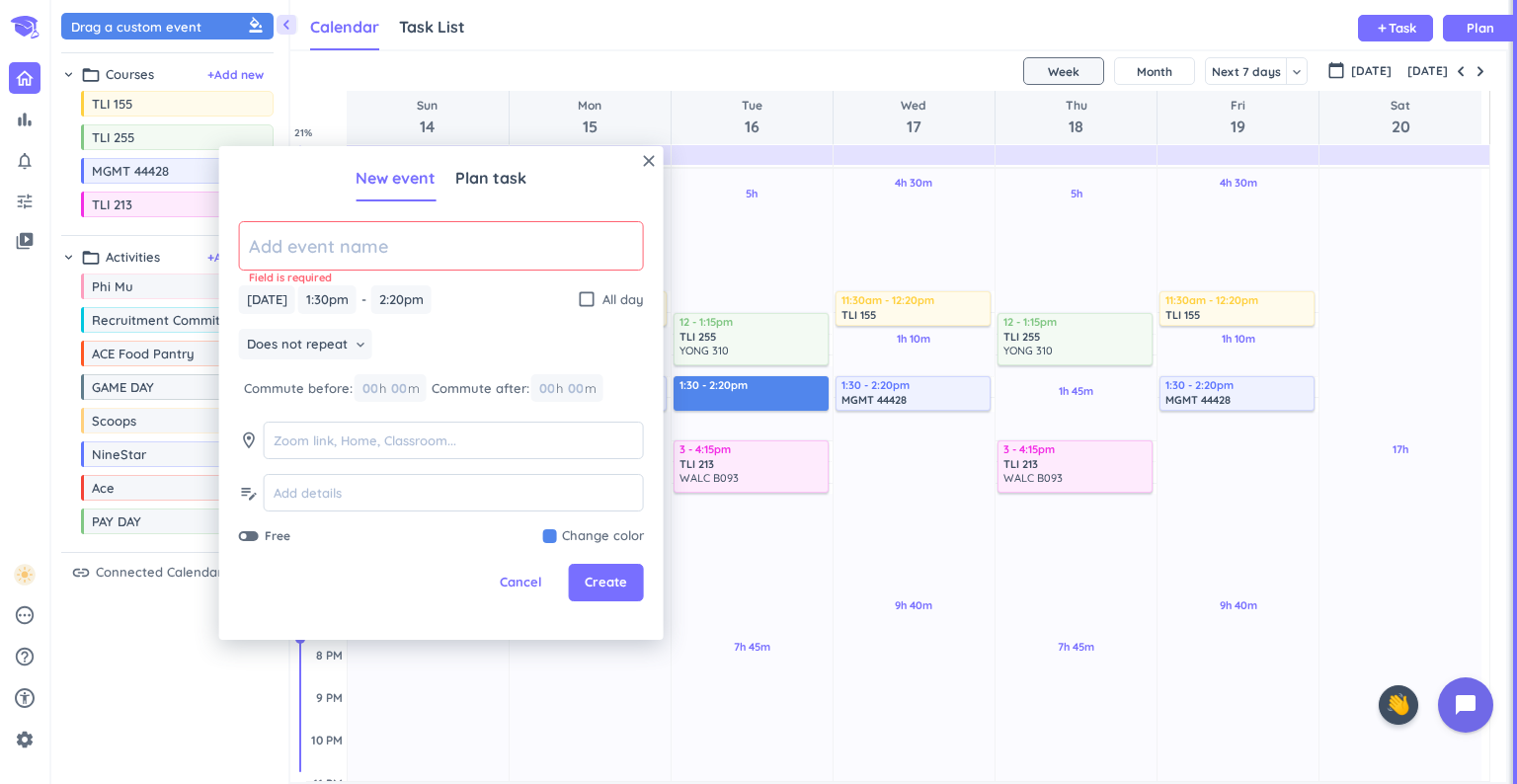 click 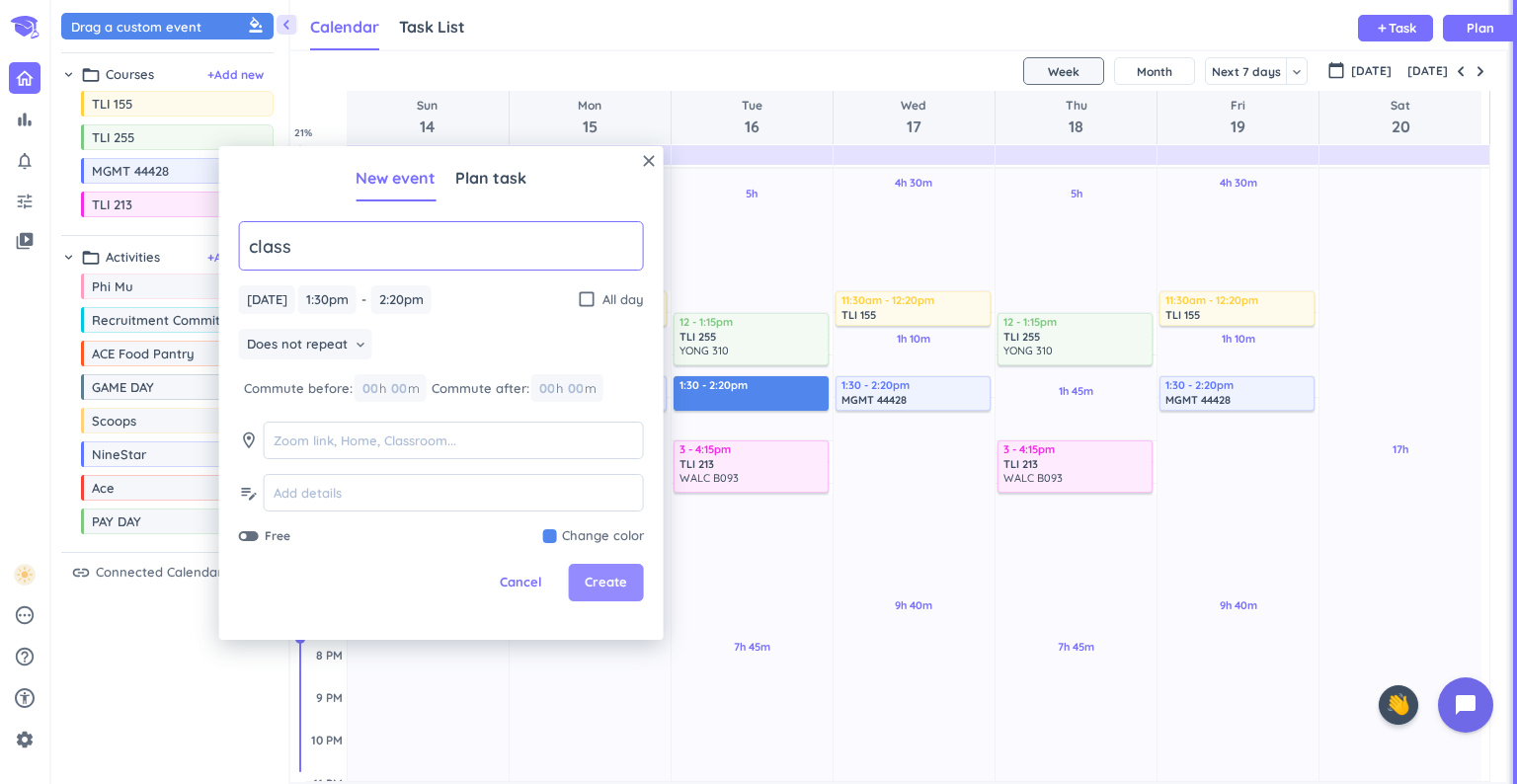 type on "class" 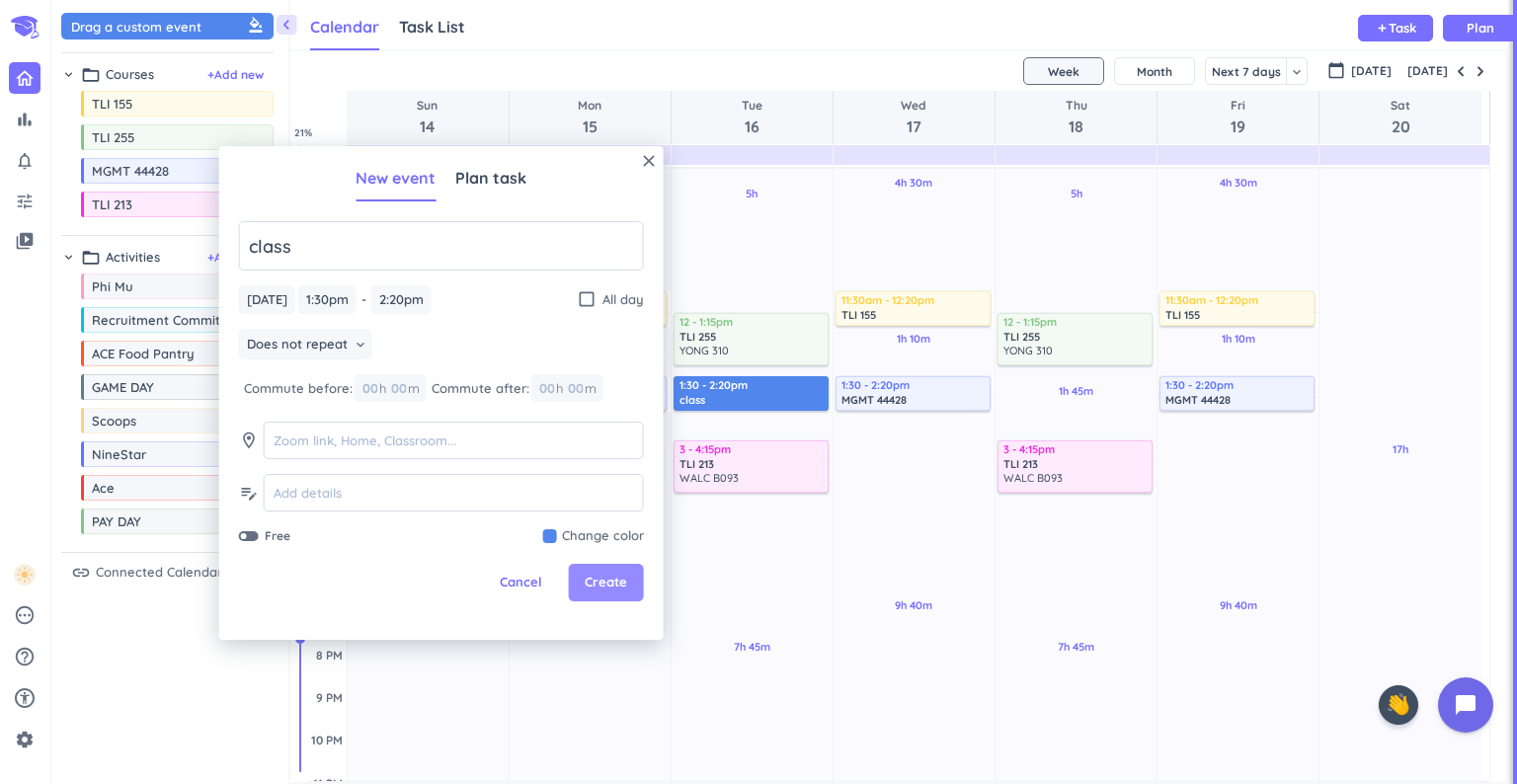 click on "Create" at bounding box center (605, 583) 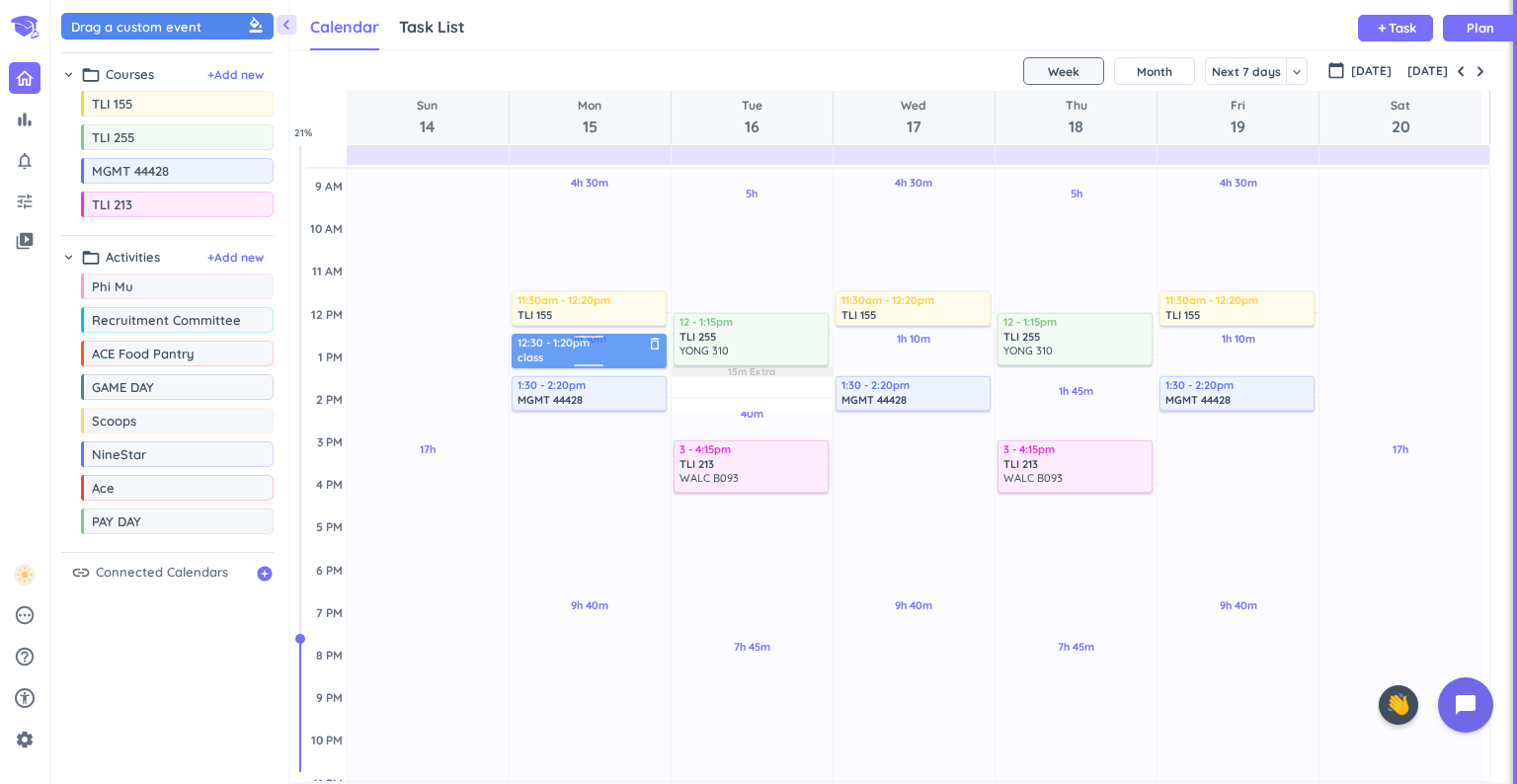 drag, startPoint x: 765, startPoint y: 394, endPoint x: 609, endPoint y: 356, distance: 160.56151 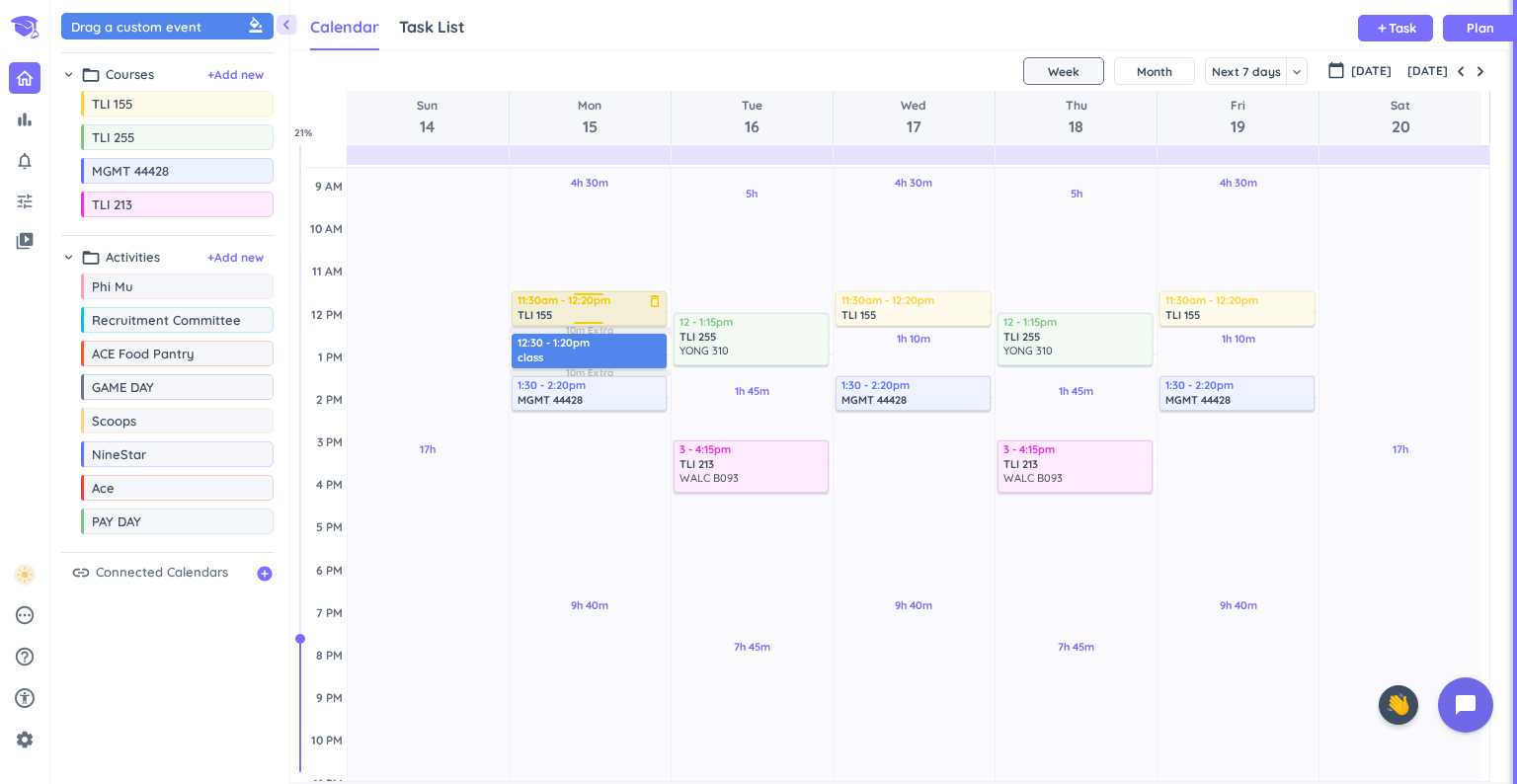 click on "TLI 155" at bounding box center (590, 315) 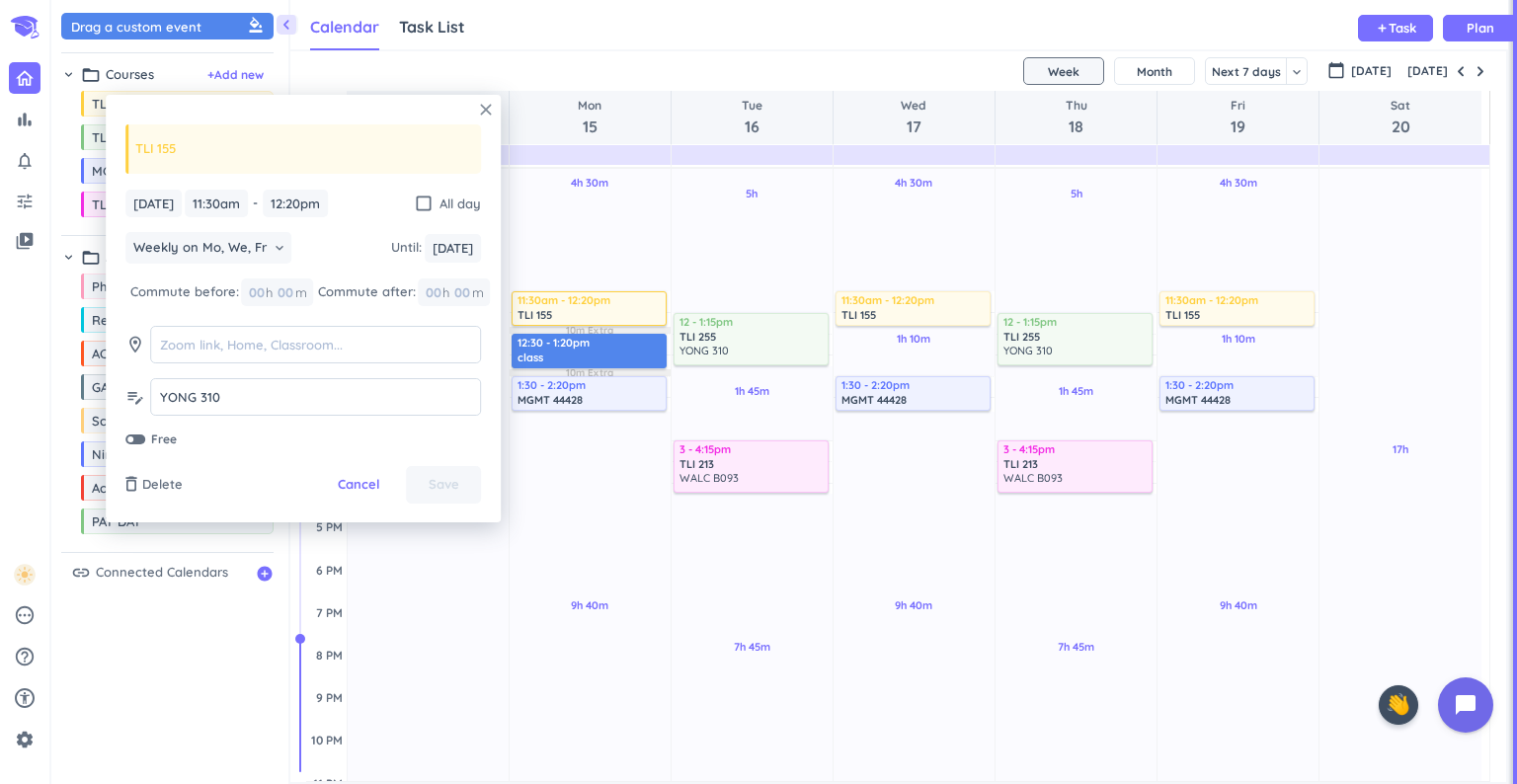 click on "close" at bounding box center (486, 110) 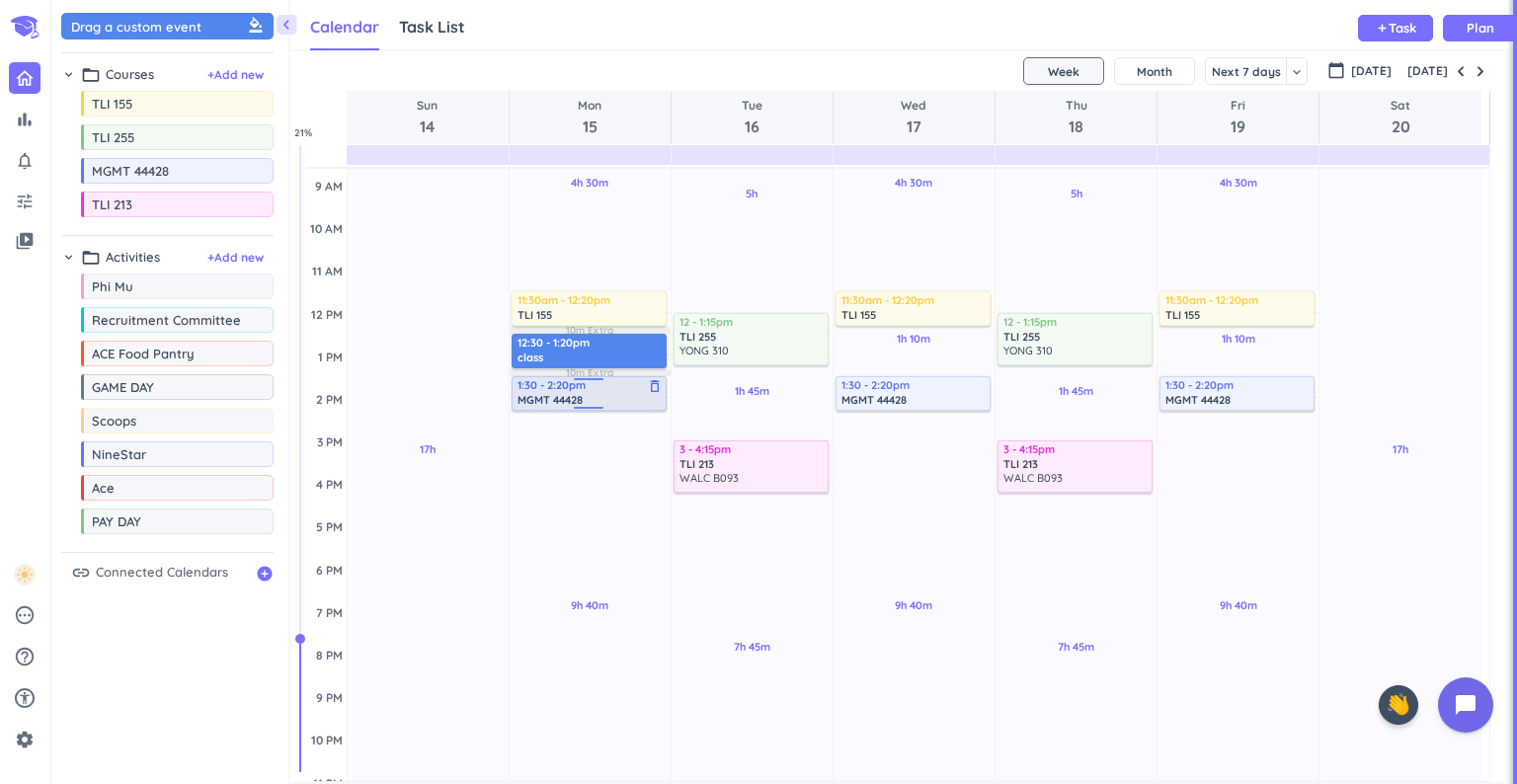 click on "1:30 - 2:20pm MGMT 44428 delete_outline [PERSON_NAME] 1062" at bounding box center [590, 392] 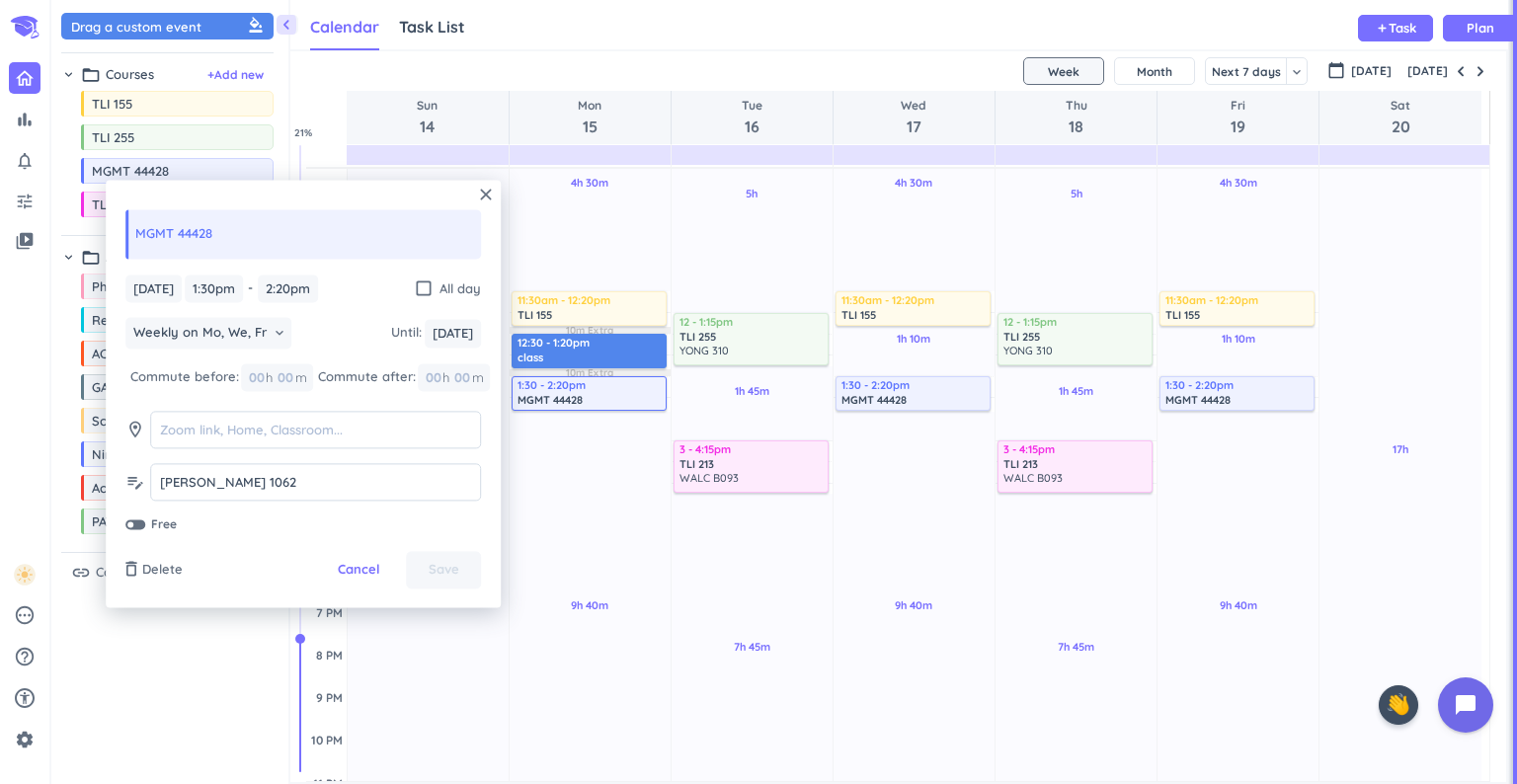 click on "close" at bounding box center (486, 195) 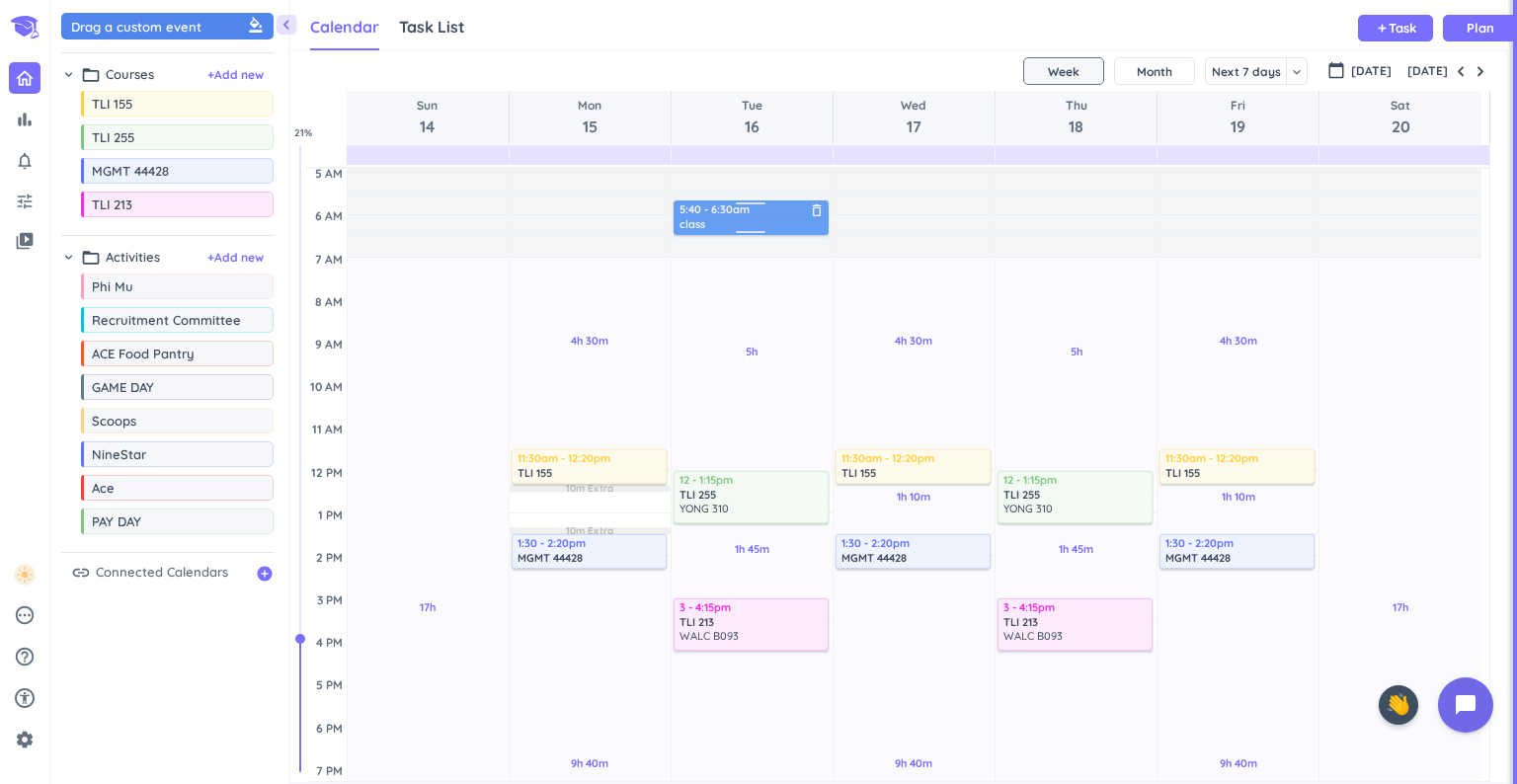 scroll, scrollTop: 0, scrollLeft: 0, axis: both 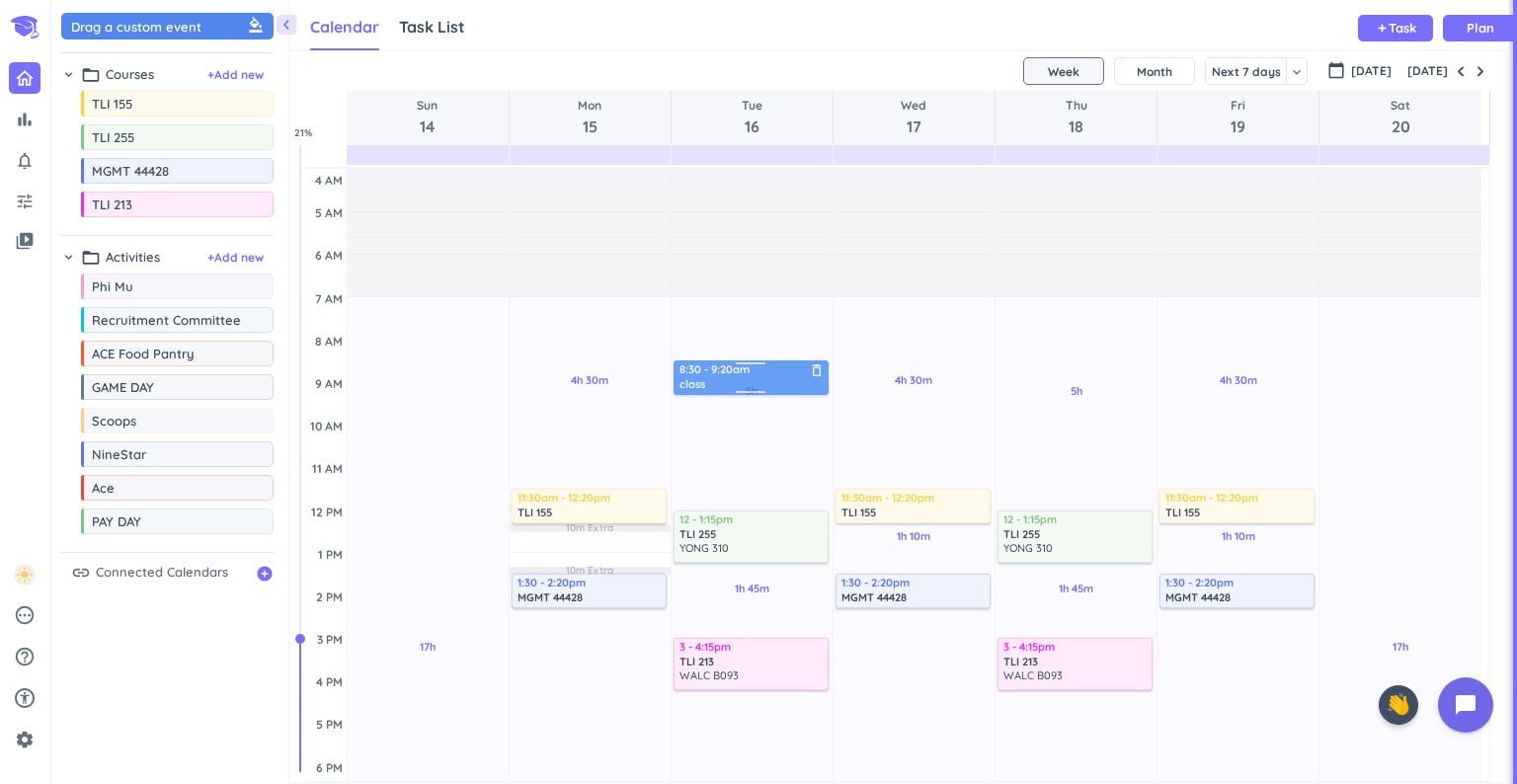 drag, startPoint x: 595, startPoint y: 350, endPoint x: 762, endPoint y: 380, distance: 169.67322 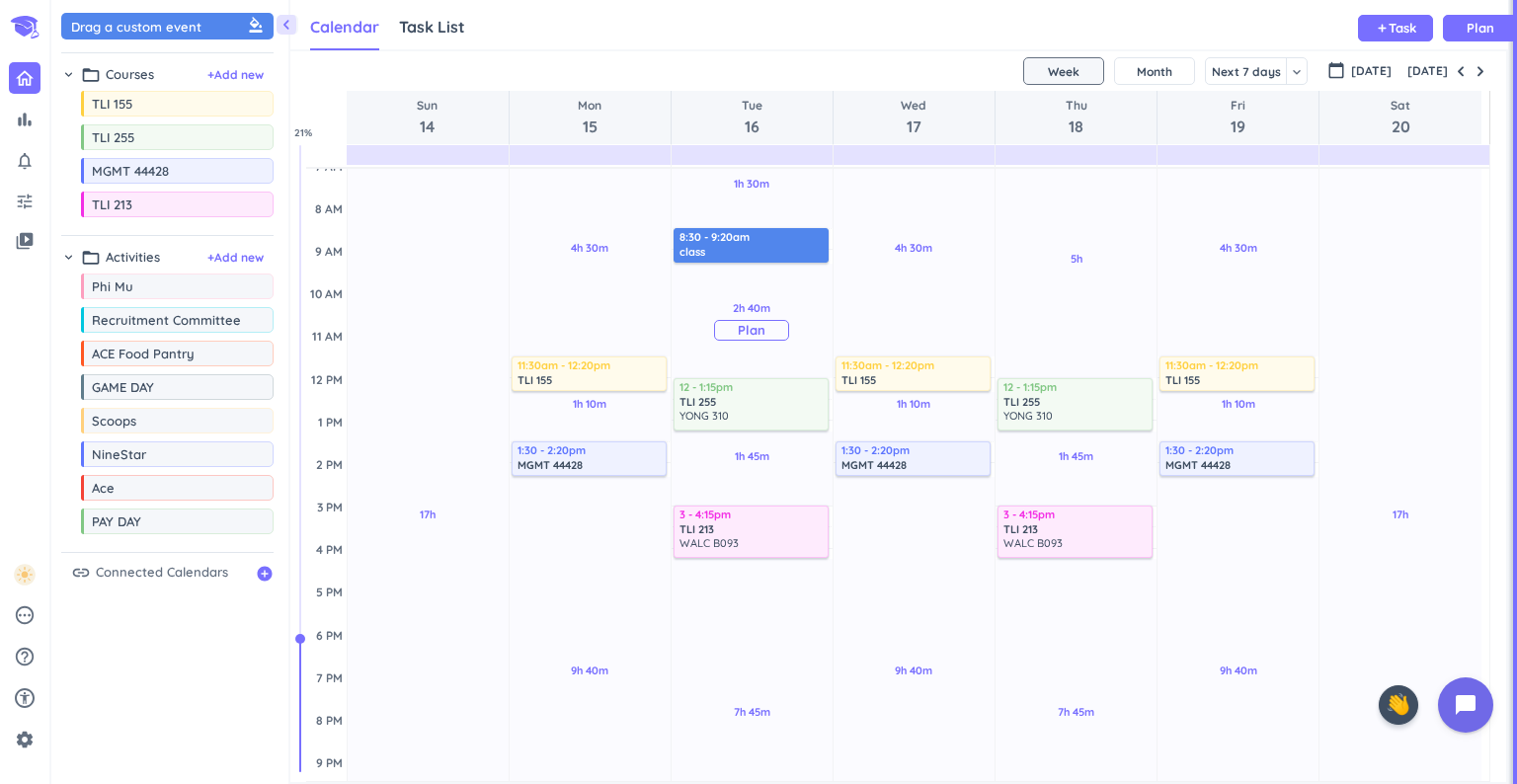 scroll, scrollTop: 99, scrollLeft: 0, axis: vertical 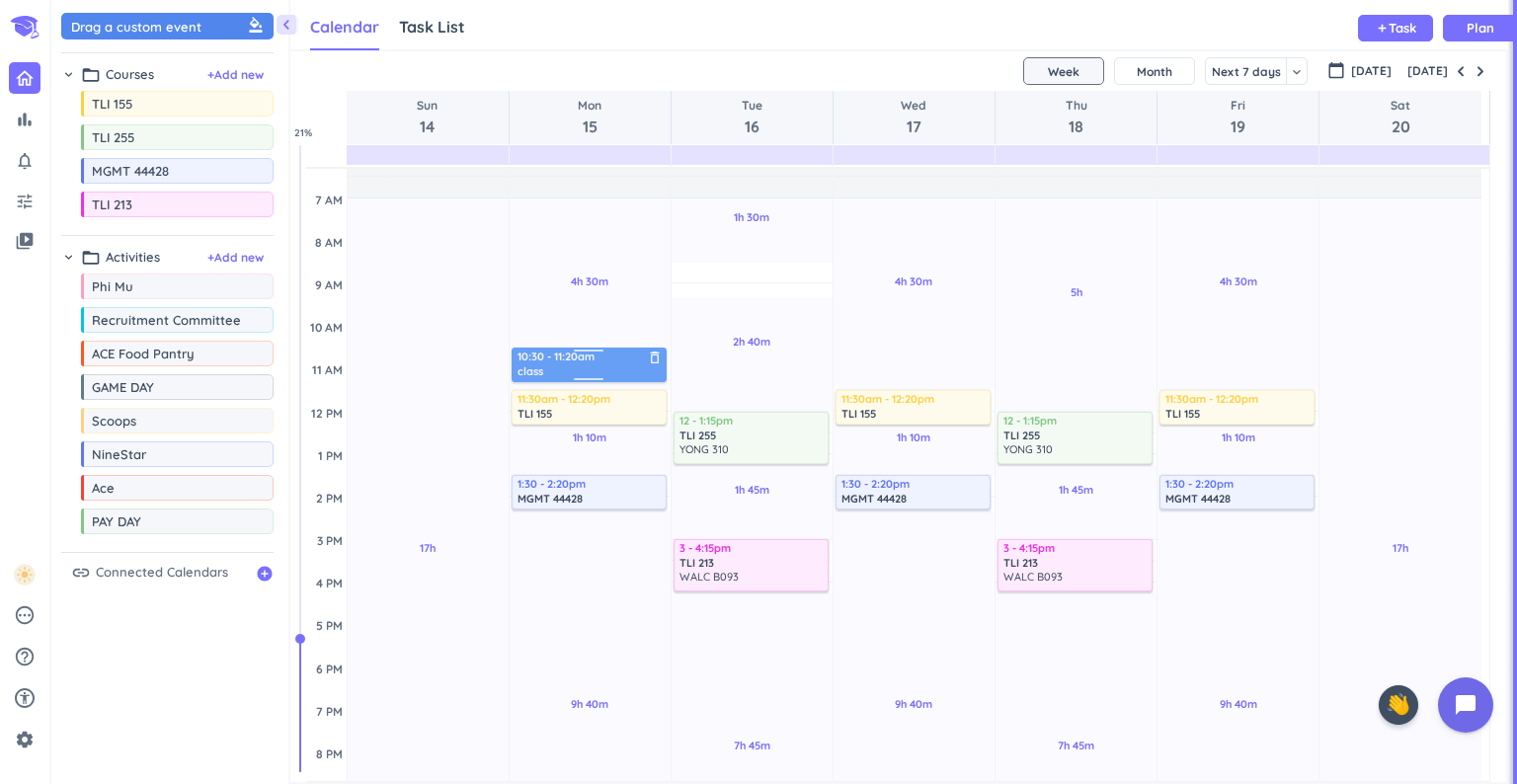 drag, startPoint x: 763, startPoint y: 277, endPoint x: 612, endPoint y: 368, distance: 176.3009 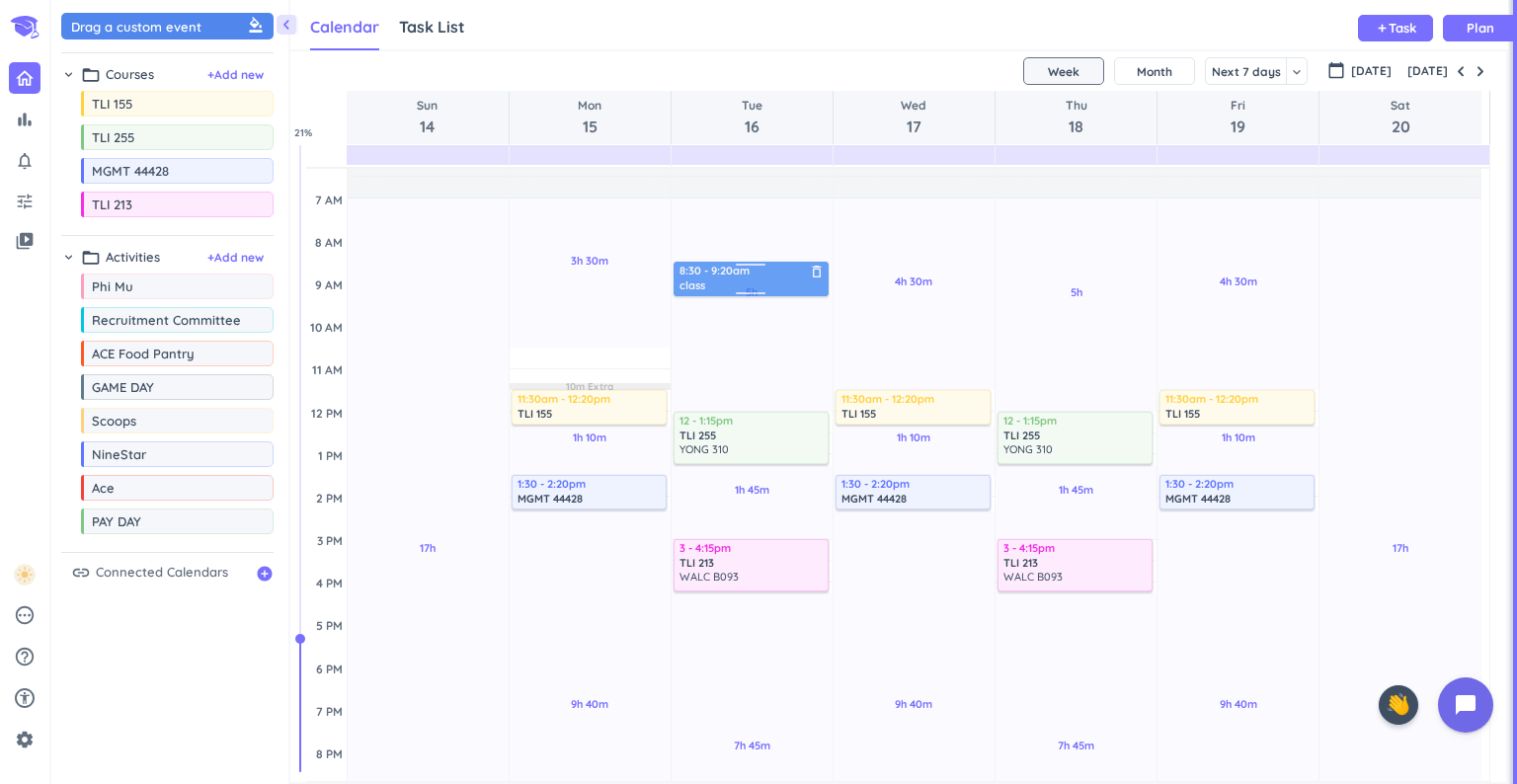 drag, startPoint x: 608, startPoint y: 365, endPoint x: 814, endPoint y: 289, distance: 219.57231 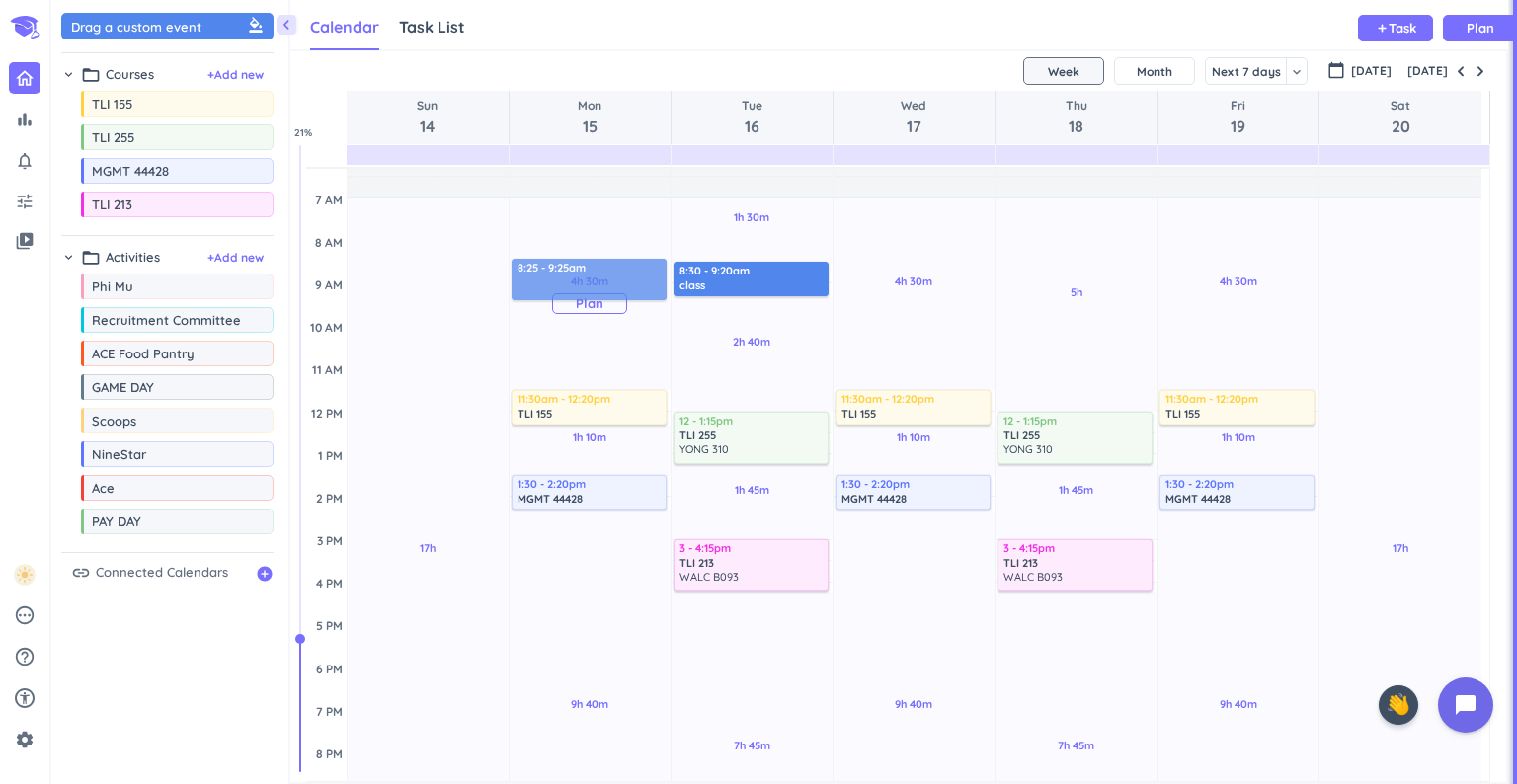 drag, startPoint x: 193, startPoint y: 33, endPoint x: 517, endPoint y: 260, distance: 395.60713 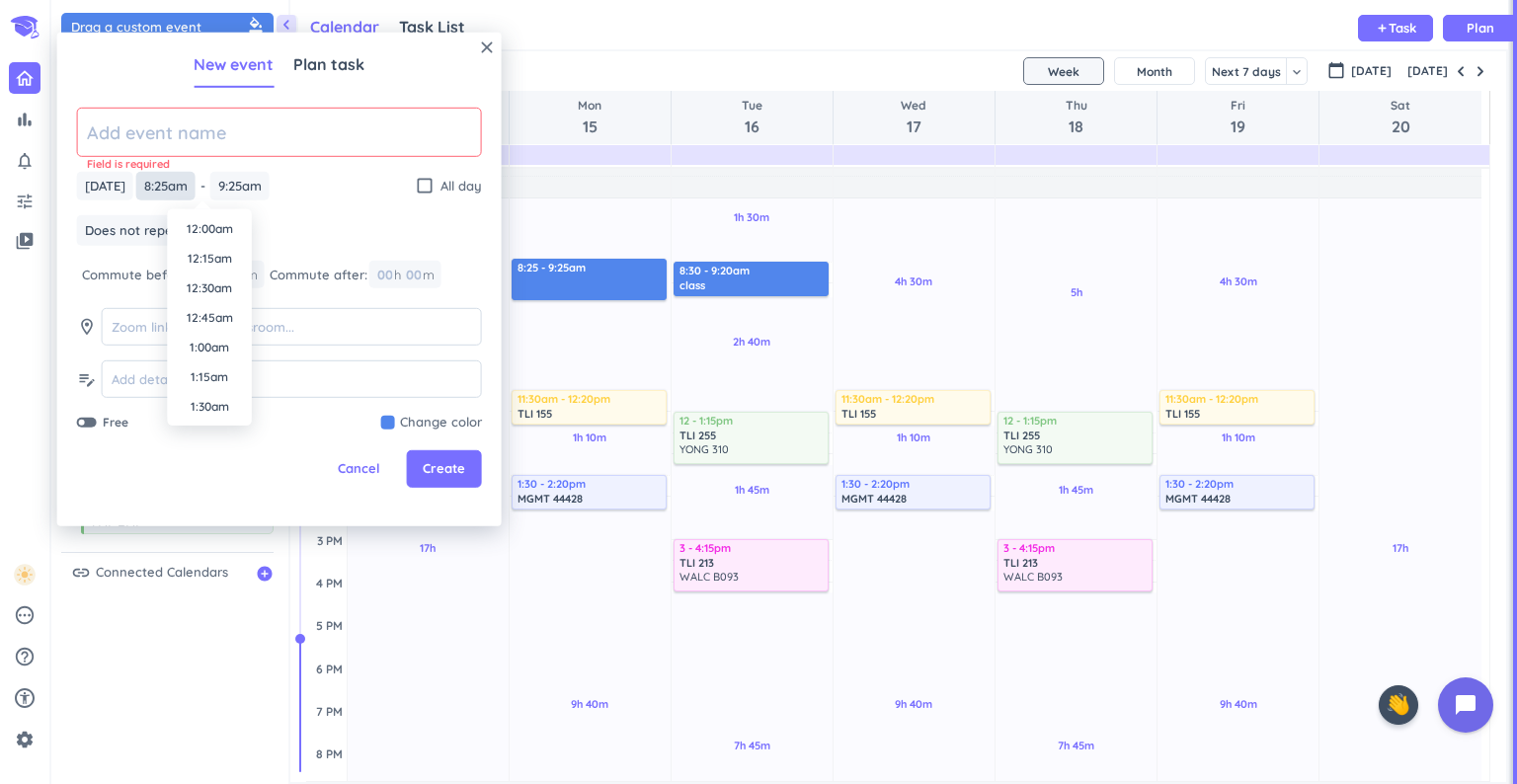 click on "8:25am" at bounding box center (166, 186) 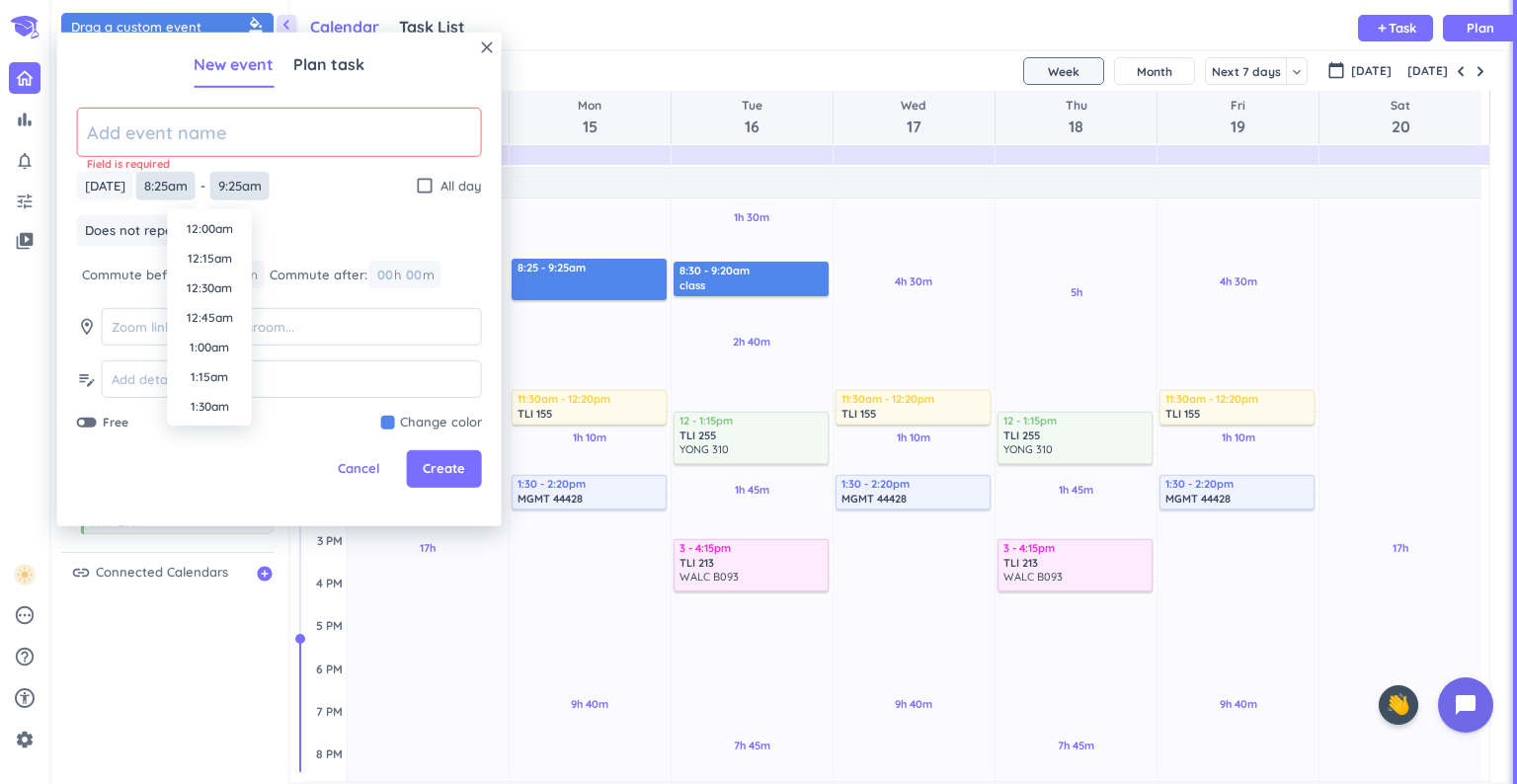 scroll, scrollTop: 889, scrollLeft: 0, axis: vertical 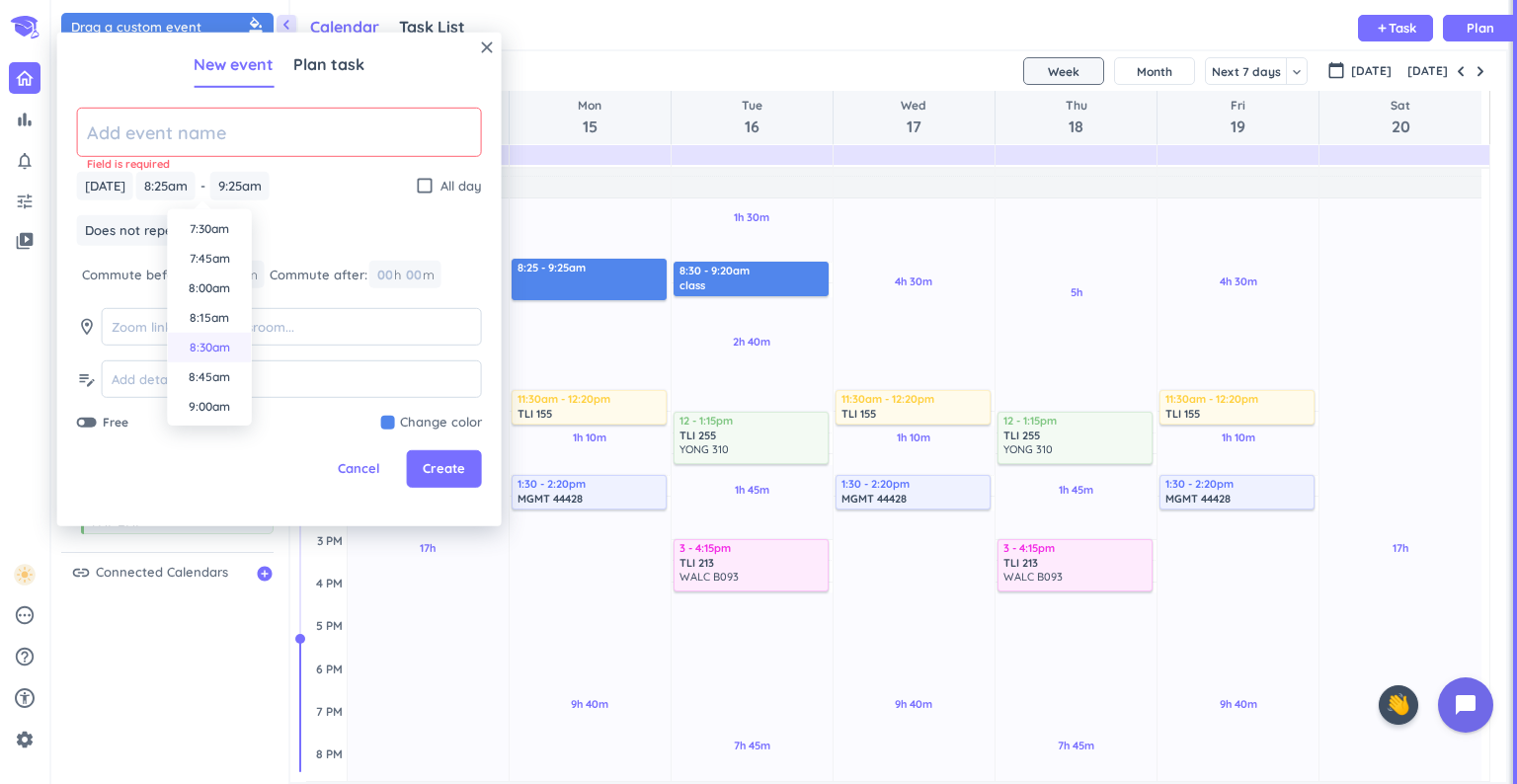 click on "8:30am" at bounding box center [209, 348] 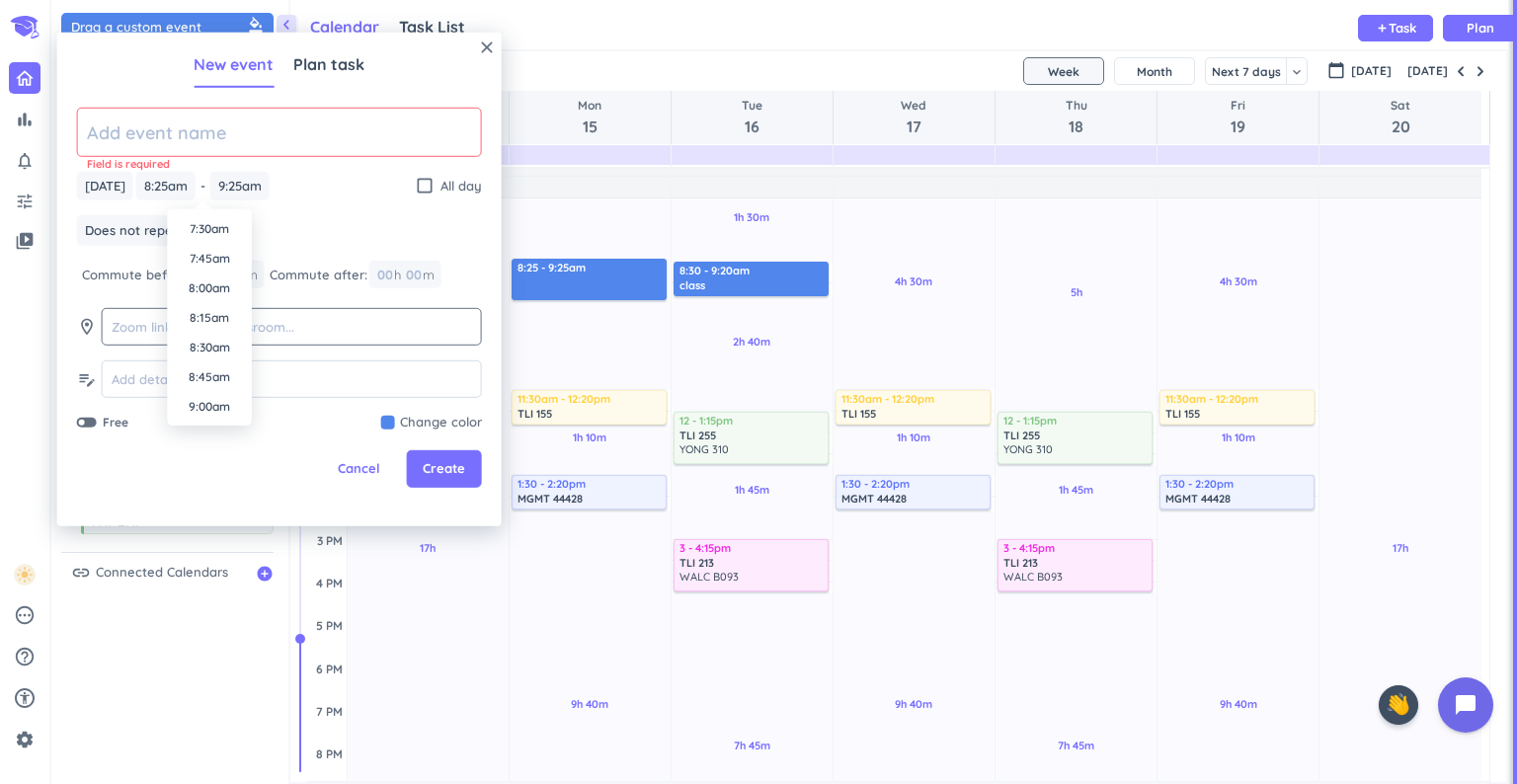 type on "8:30am" 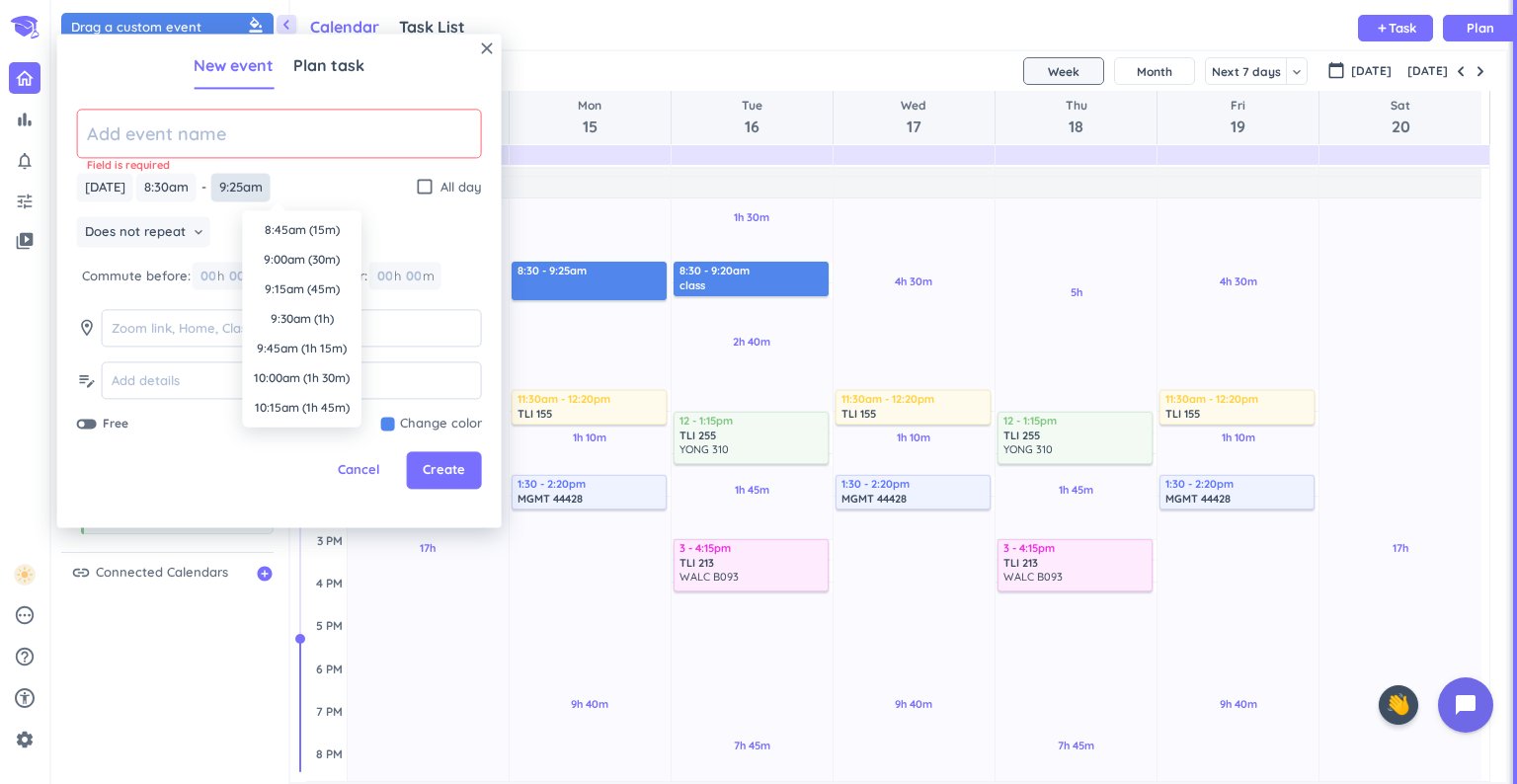click on "9:25am" at bounding box center (241, 187) 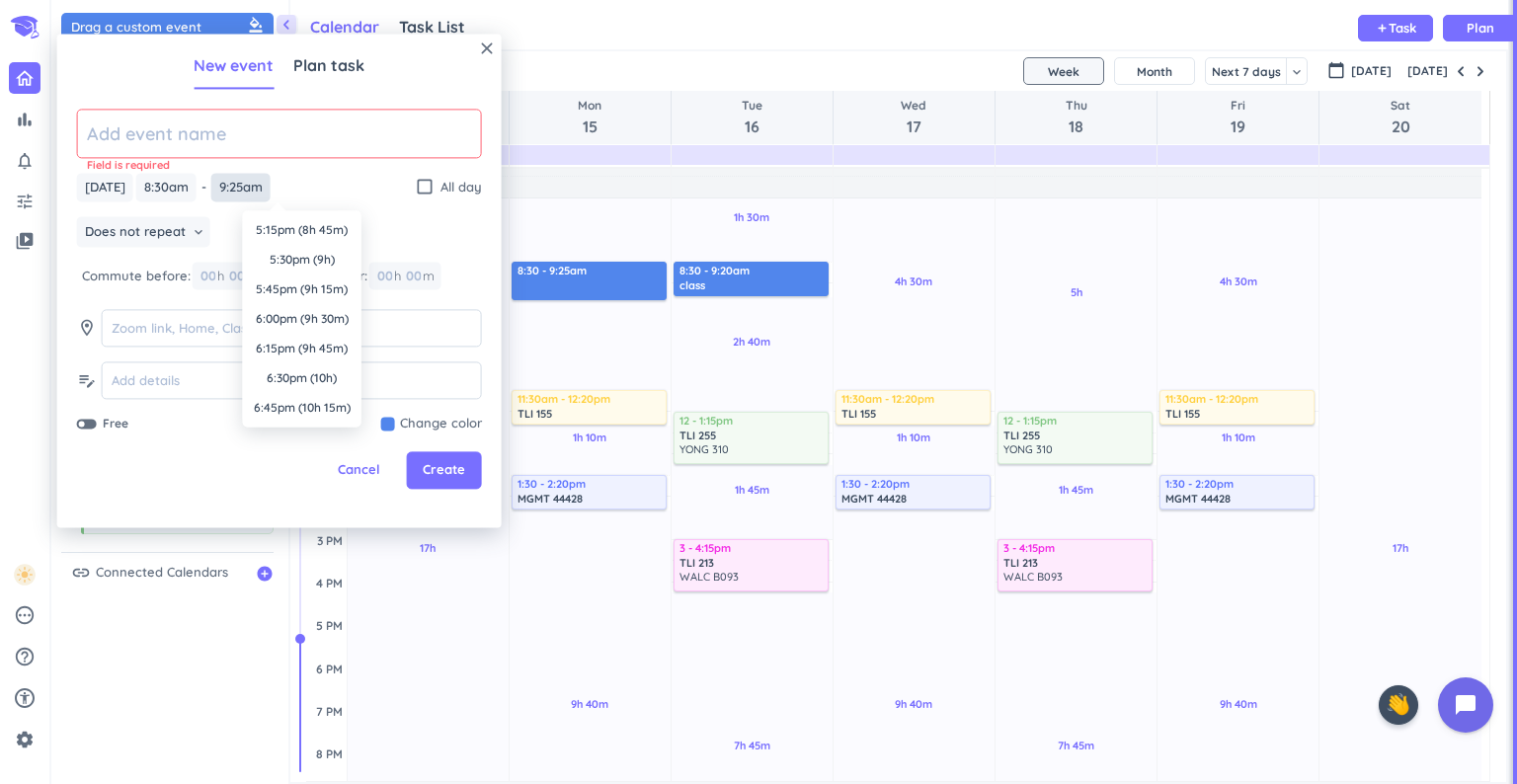click on "9:25am" at bounding box center [241, 187] 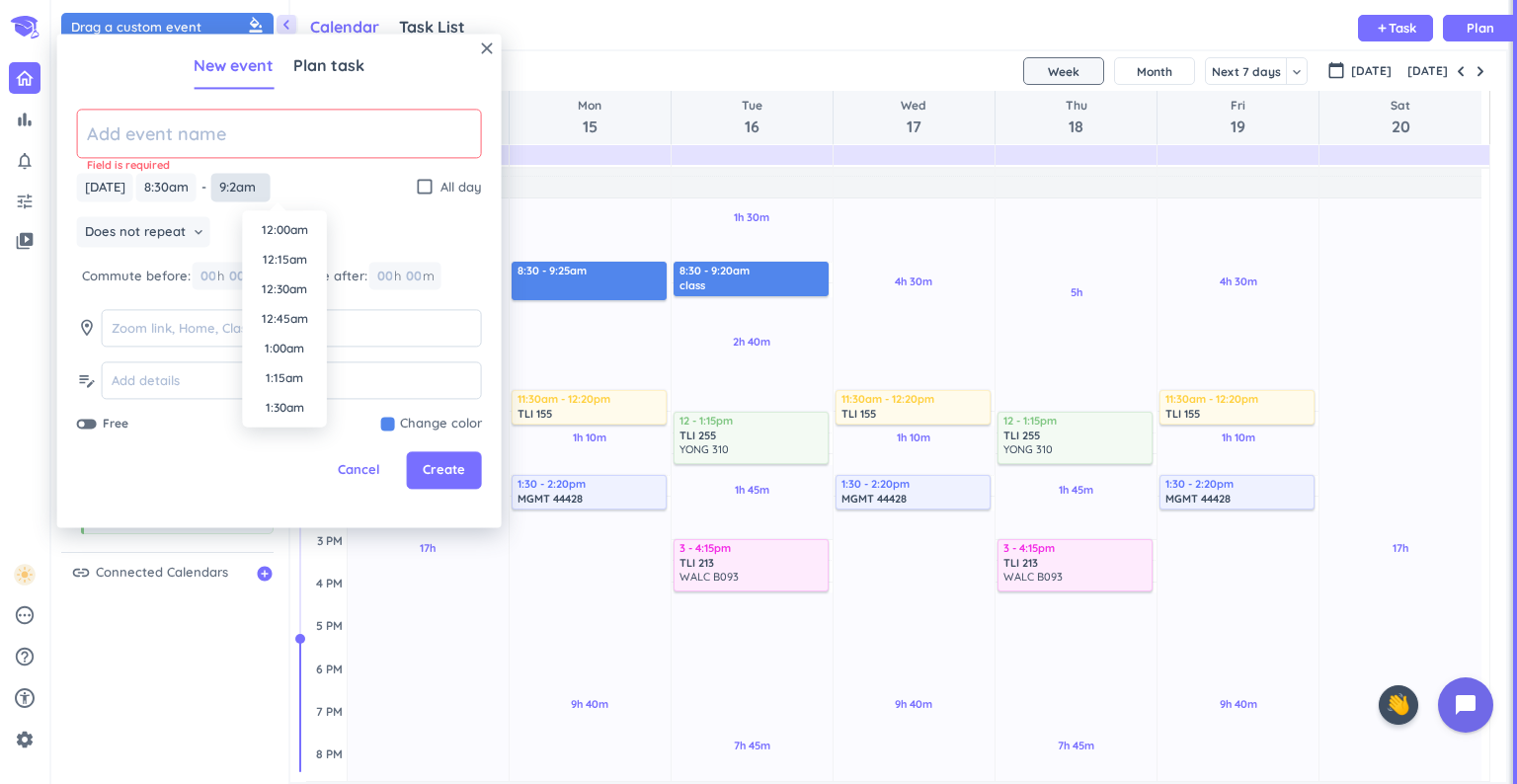 scroll, scrollTop: 978, scrollLeft: 0, axis: vertical 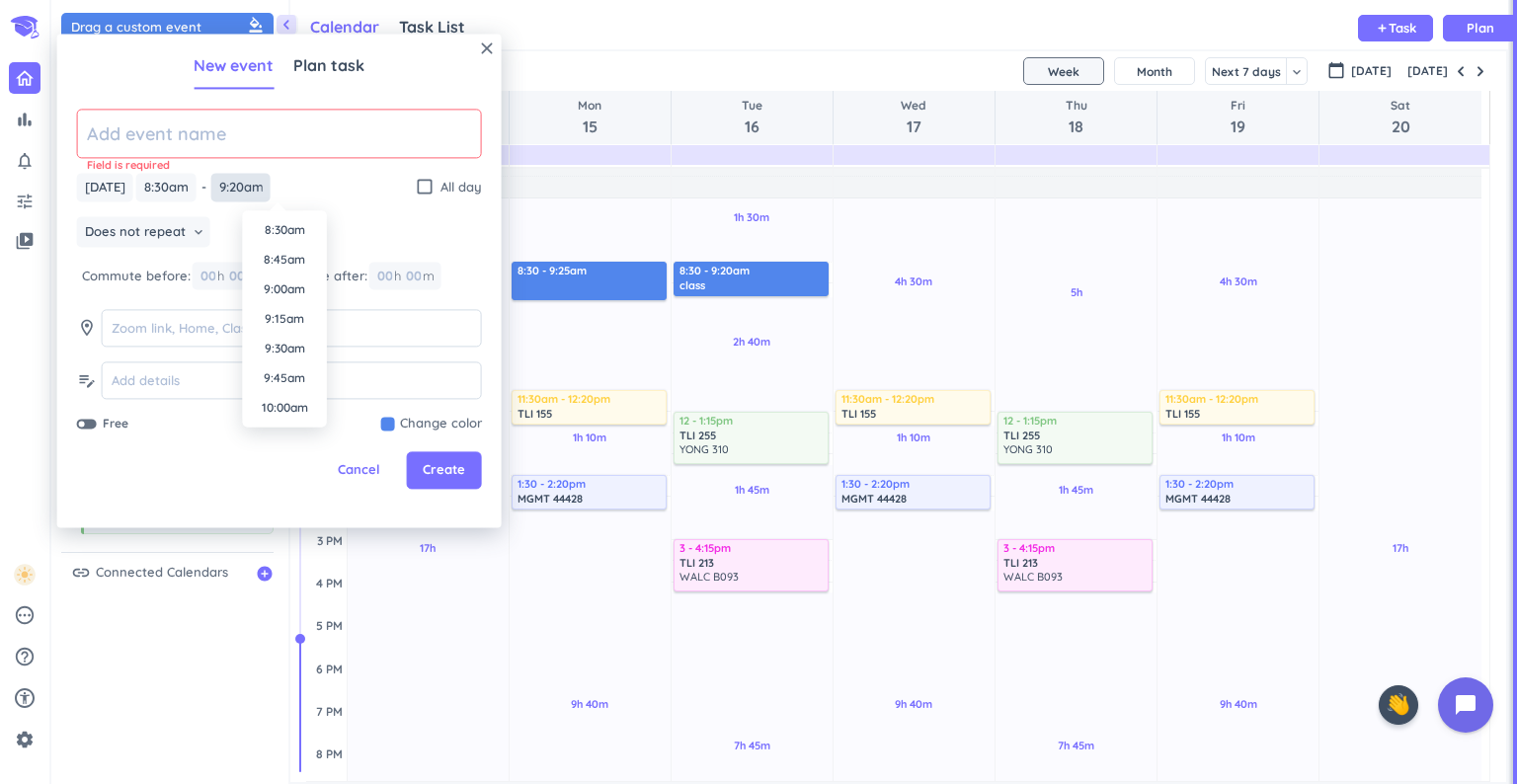 type on "9:20am" 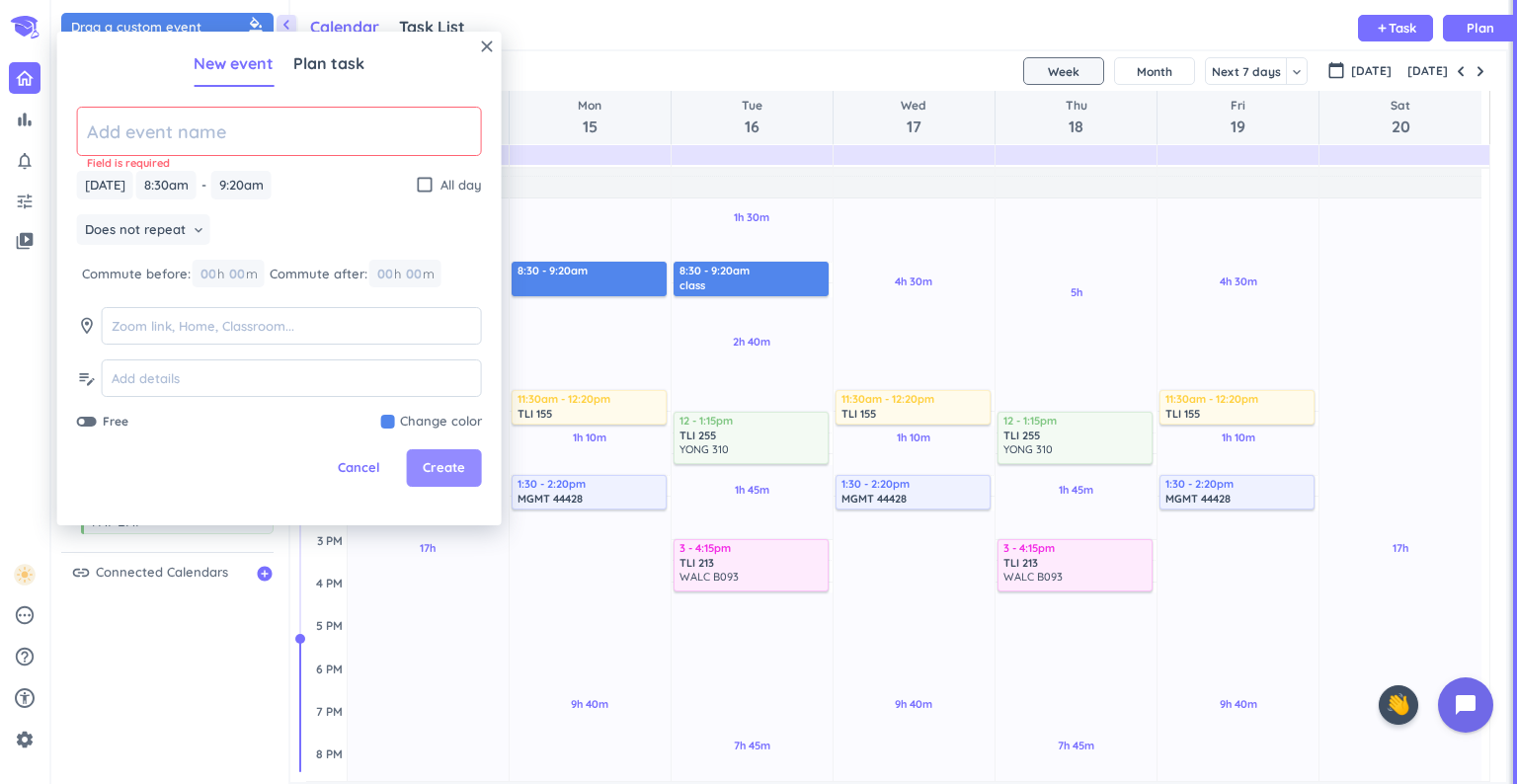 click on "Create" at bounding box center (443, 468) 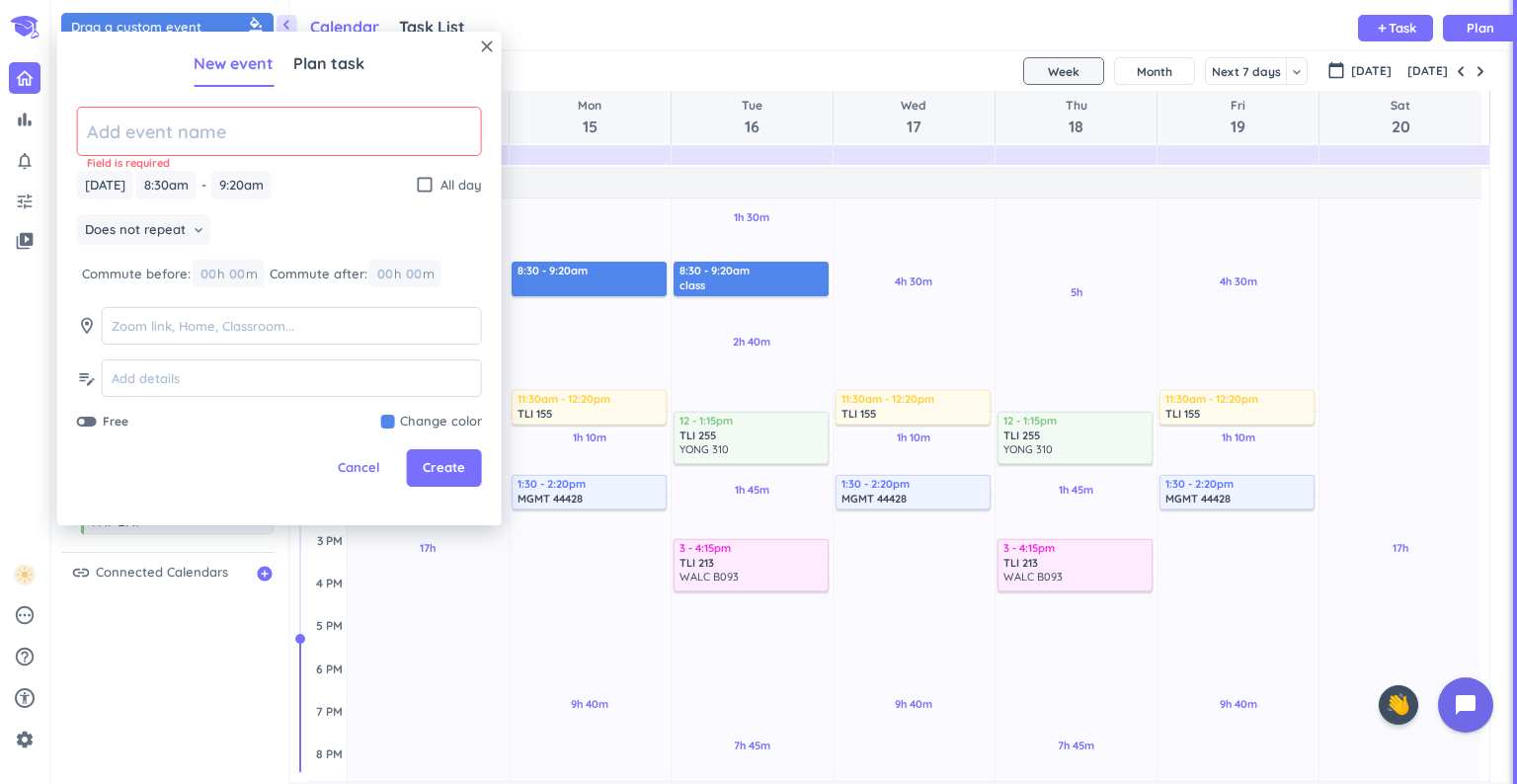 click 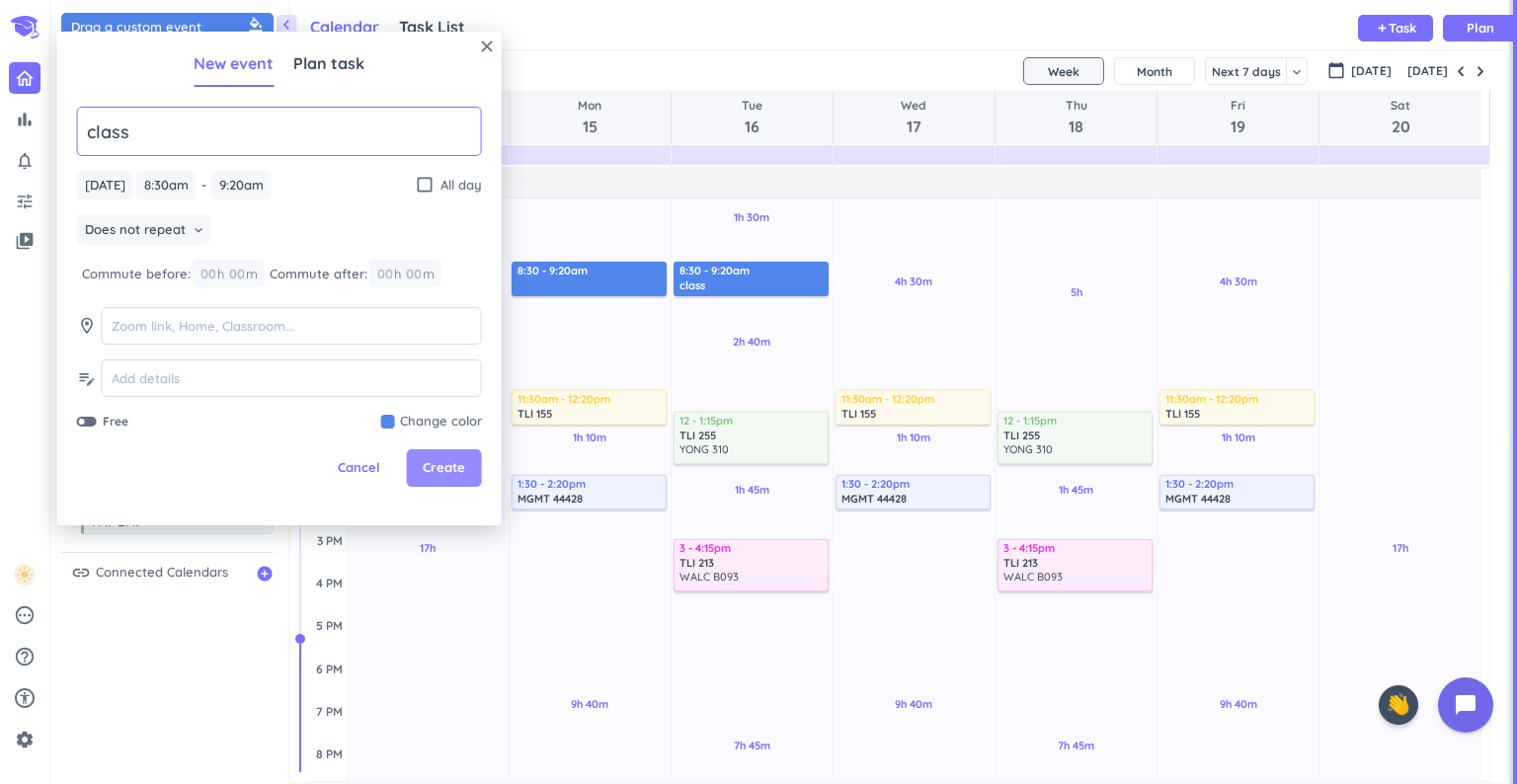 type on "class" 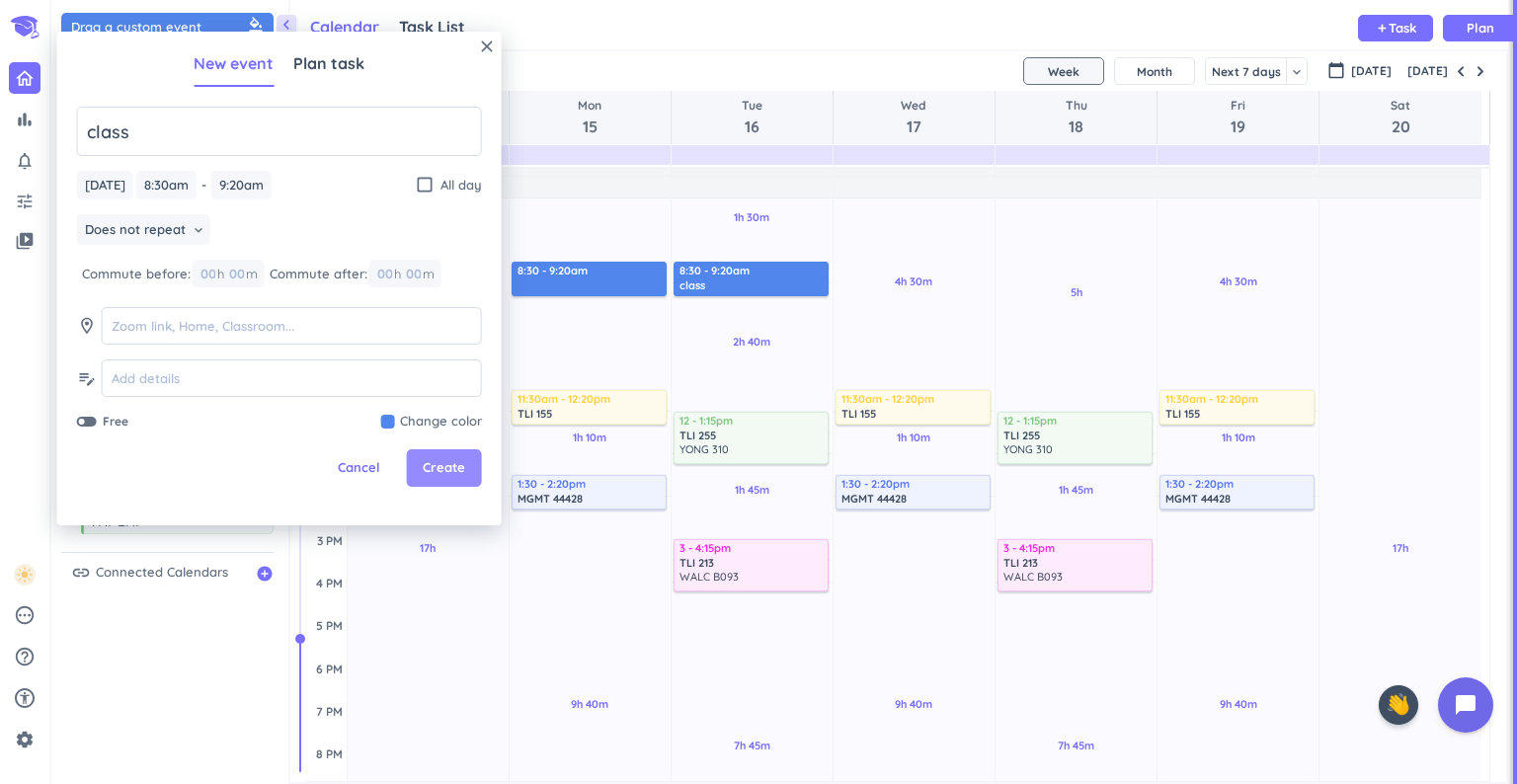 click on "Create" at bounding box center (443, 468) 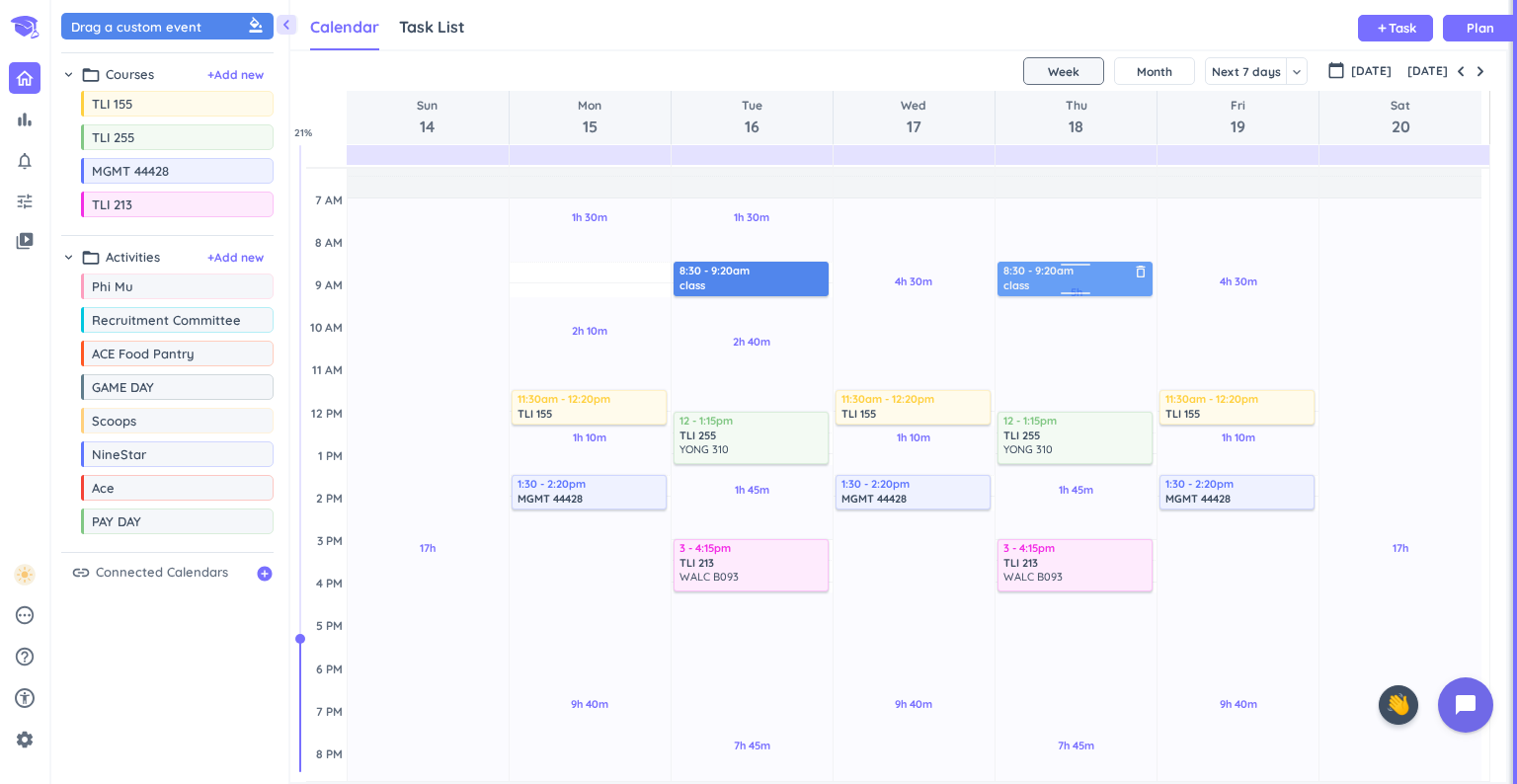 drag, startPoint x: 602, startPoint y: 276, endPoint x: 1047, endPoint y: 281, distance: 445.02809 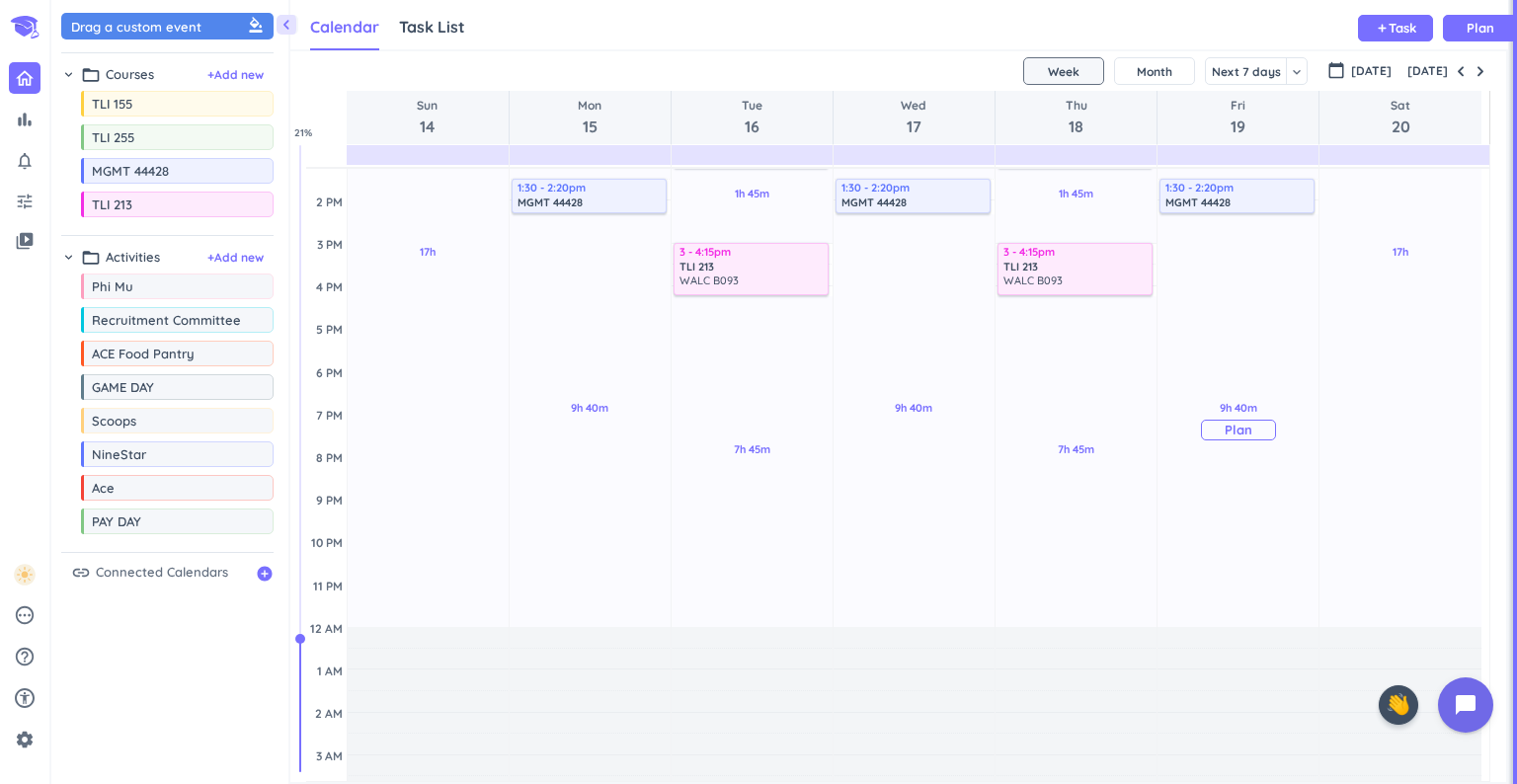 scroll, scrollTop: 99, scrollLeft: 0, axis: vertical 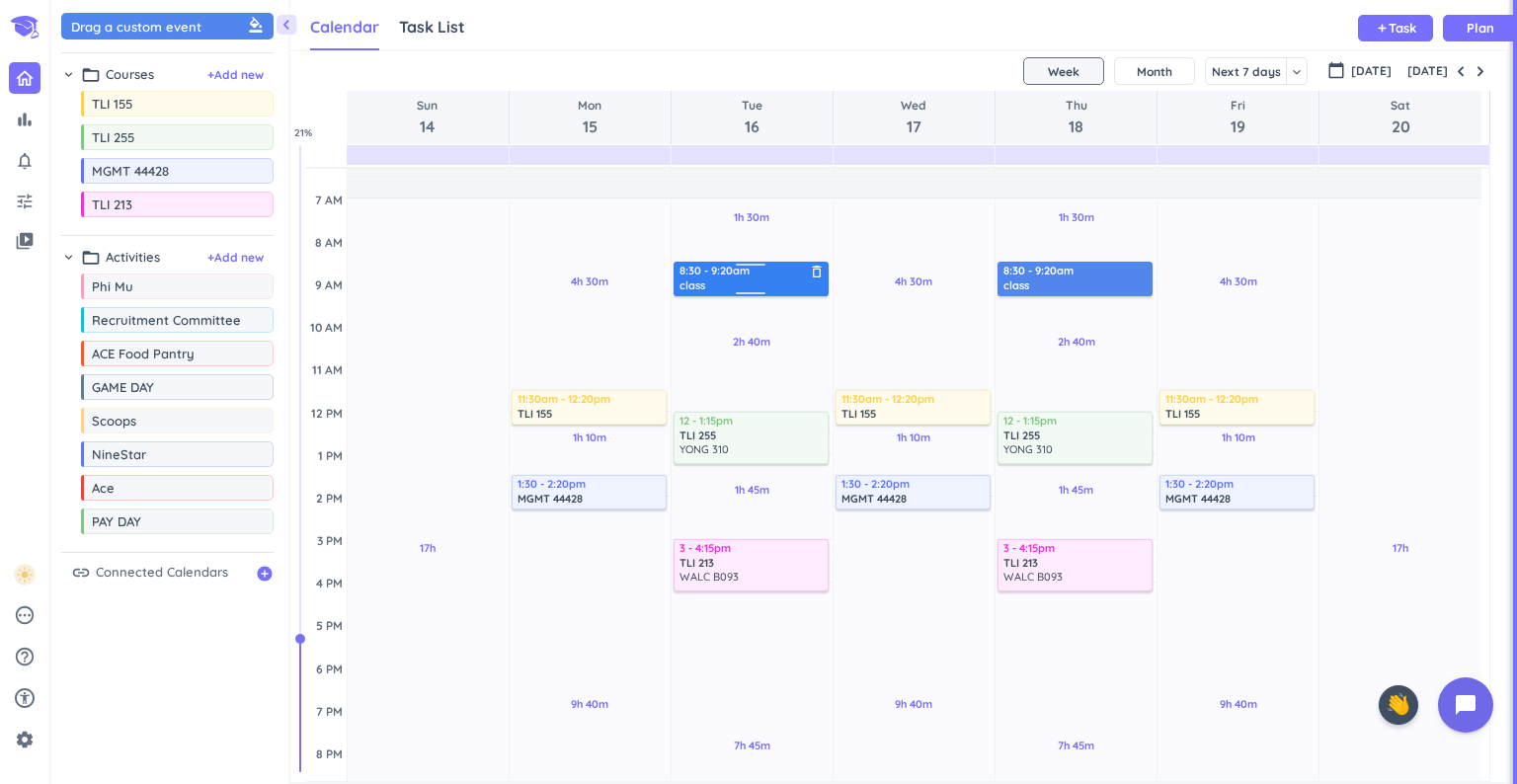 click at bounding box center (751, 268) 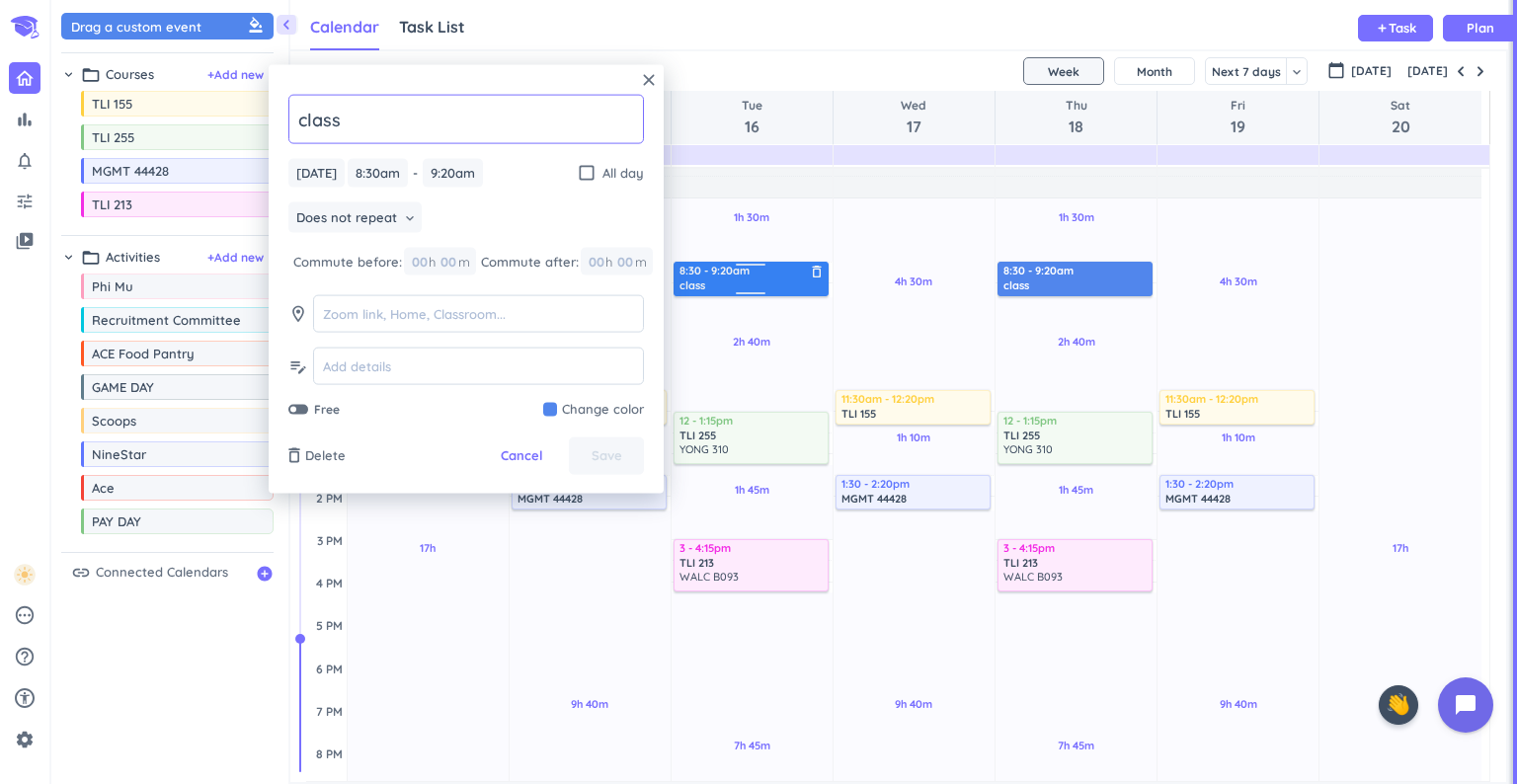 click on "delete_outline" at bounding box center (817, 272) 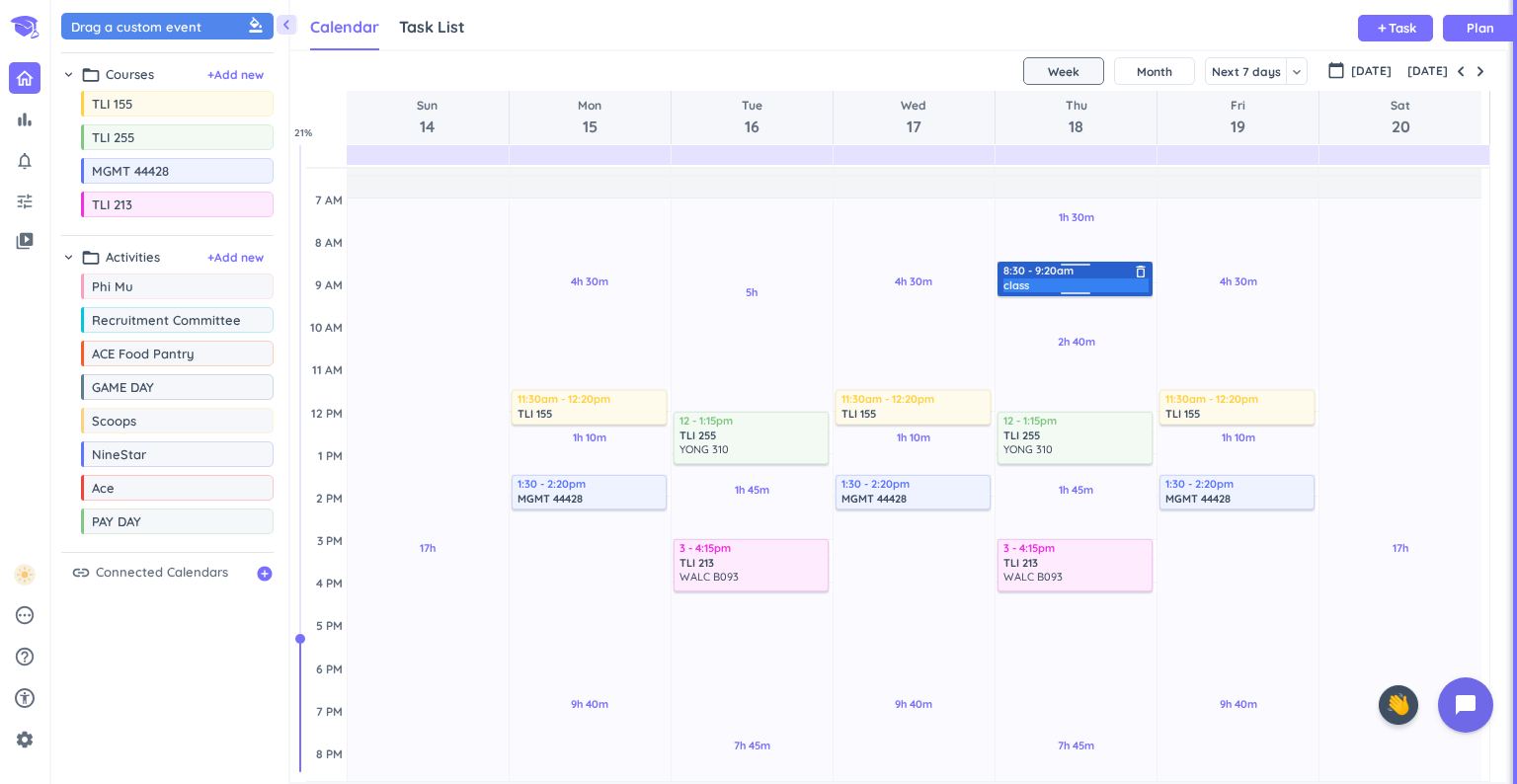 click on "8:30 - 9:20am class delete_outline" at bounding box center [1075, 278] 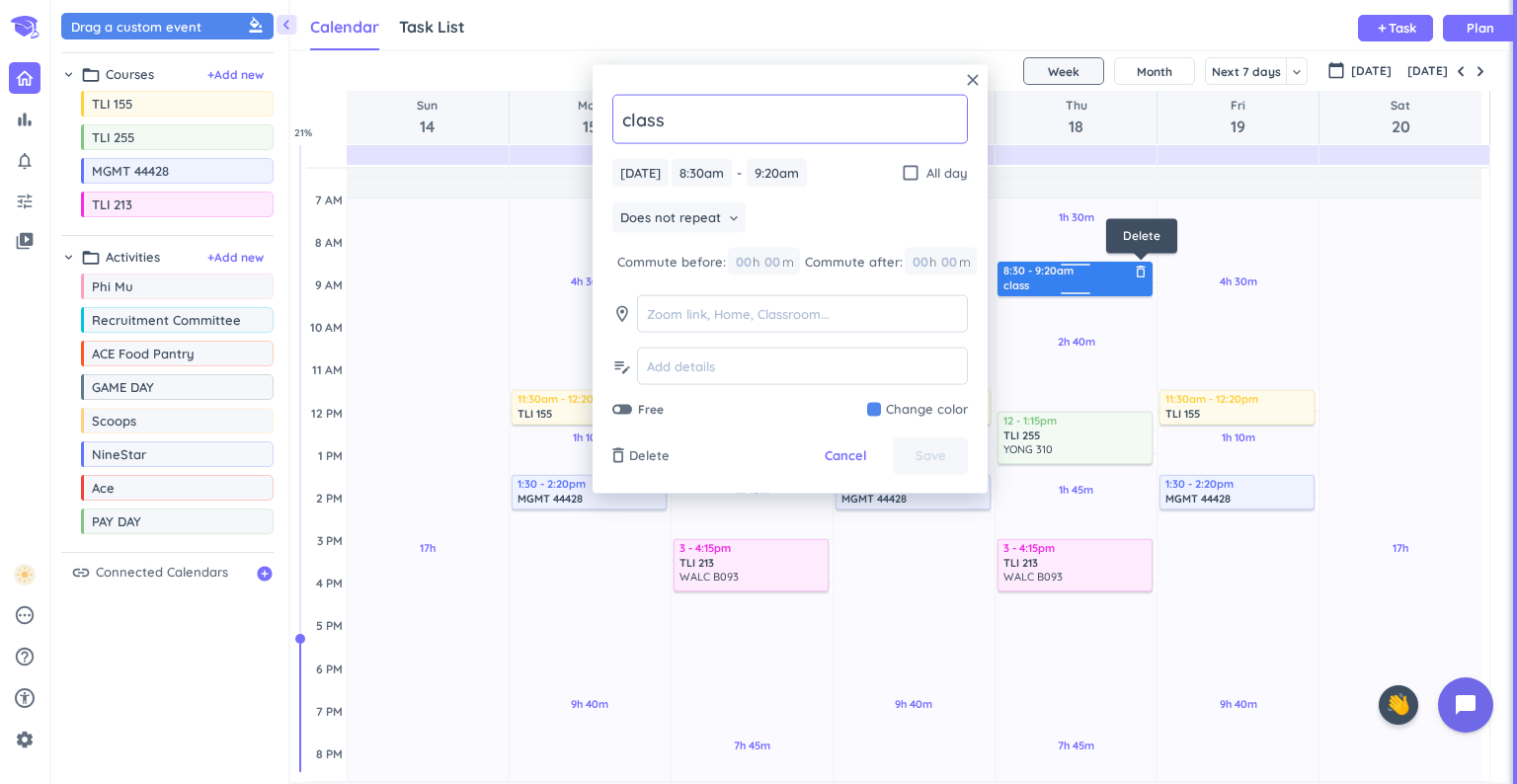 click on "delete_outline" at bounding box center [1141, 272] 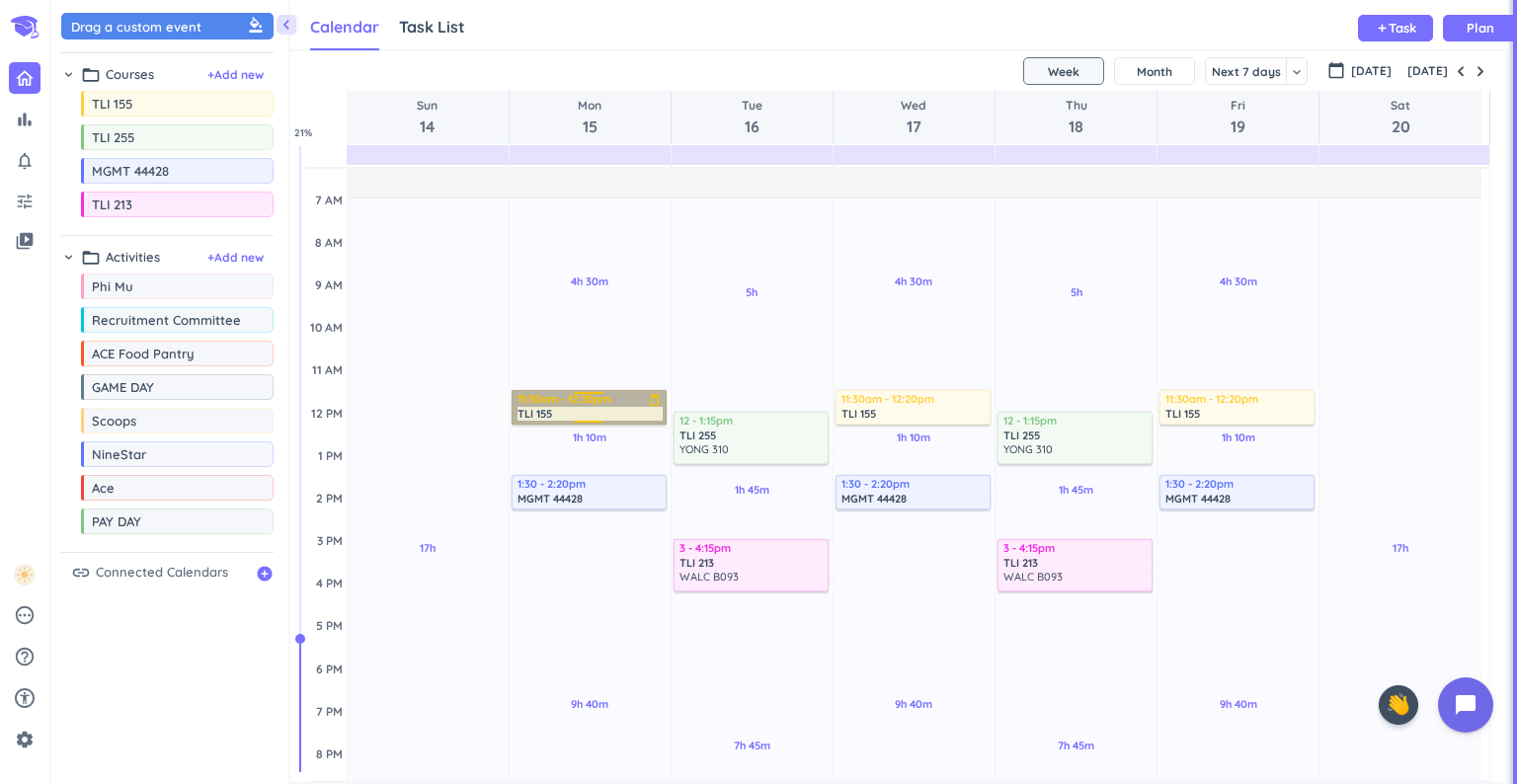 click on "11:30am - 12:20pm TLI 155 delete_outline YONG 310" at bounding box center [589, 407] 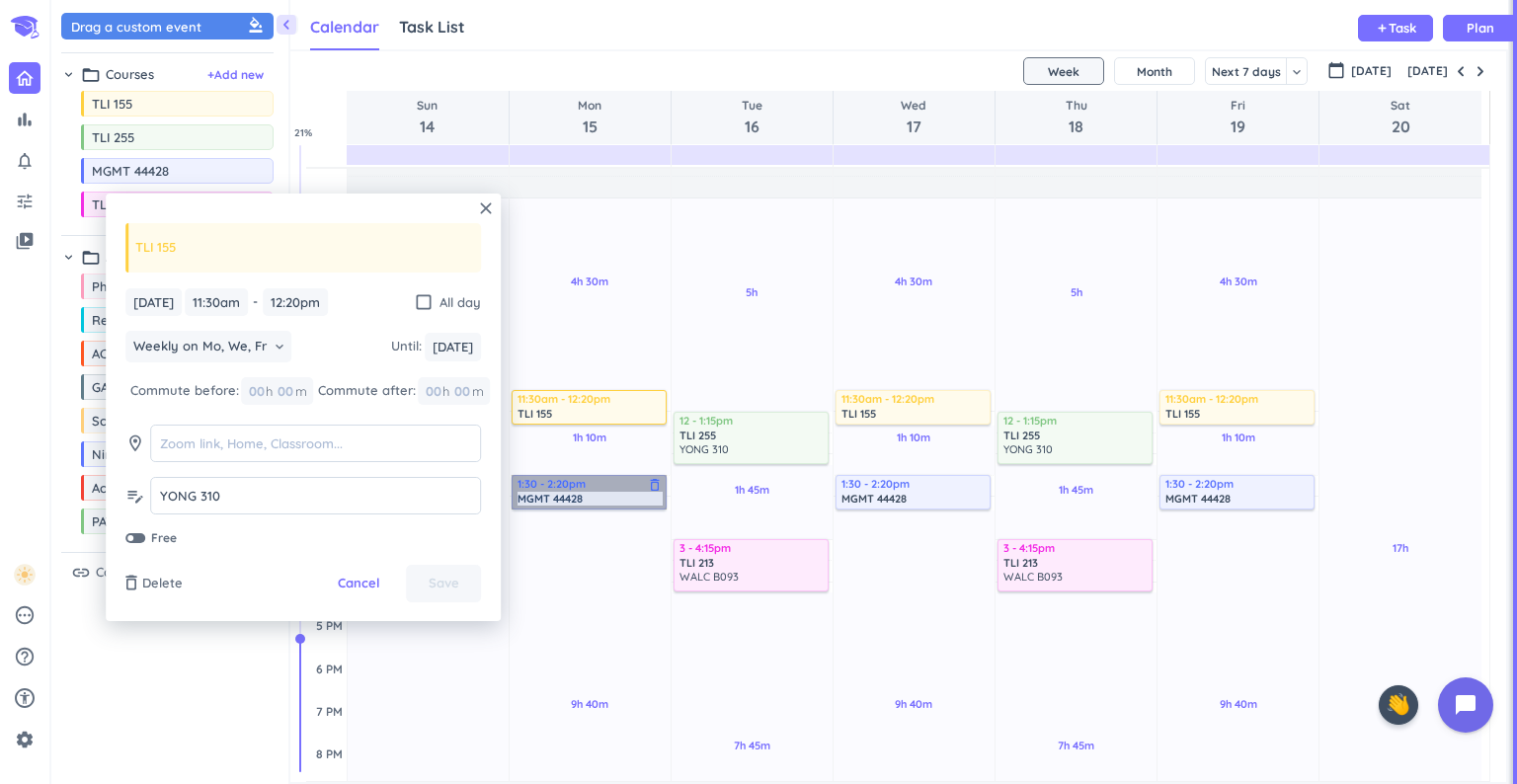 click on "1:30 - 2:20pm MGMT 44428 delete_outline [PERSON_NAME] 1062" at bounding box center (589, 492) 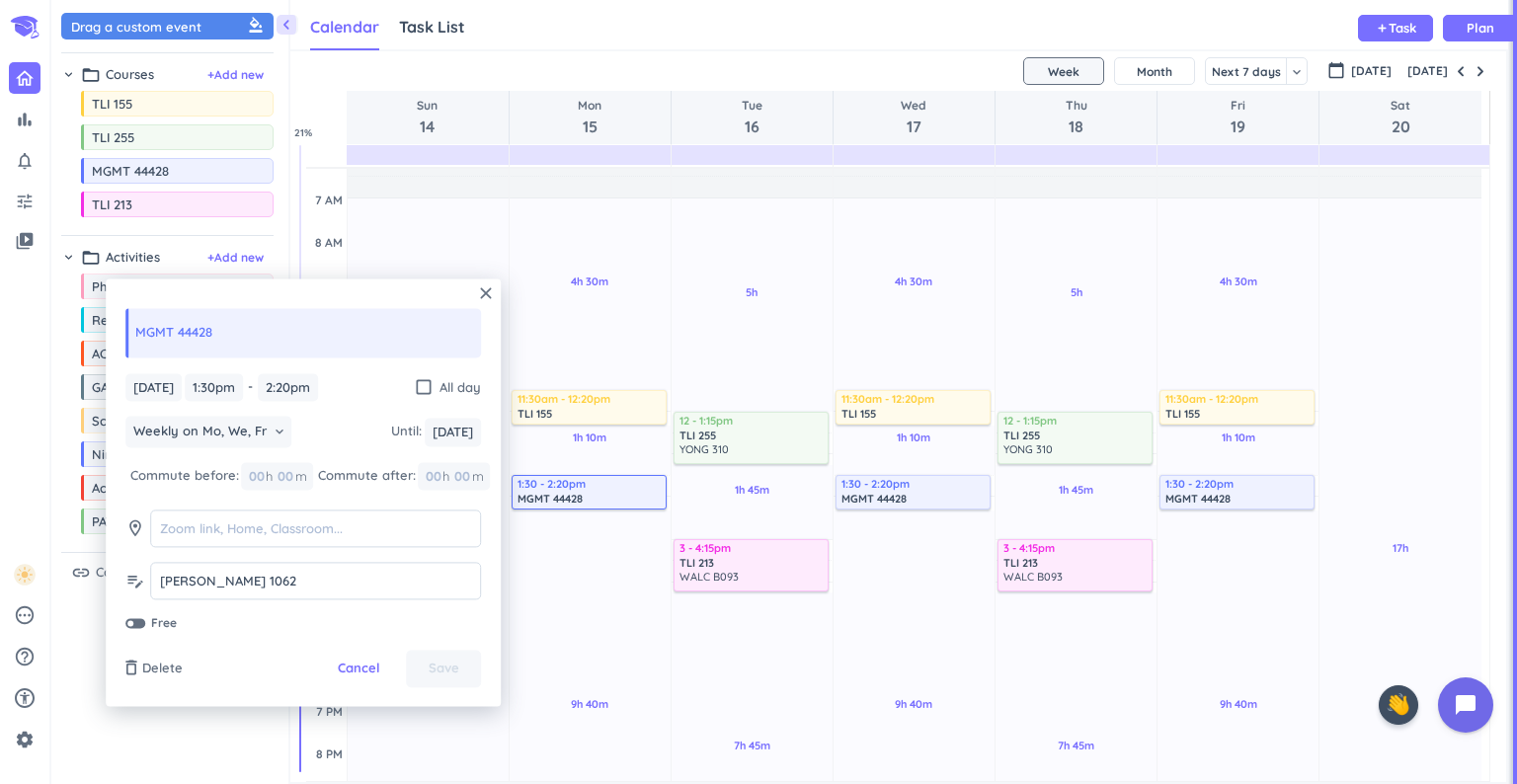 click on "Calendar Task List Calendar keyboard_arrow_down add Task Plan" at bounding box center [899, 25] 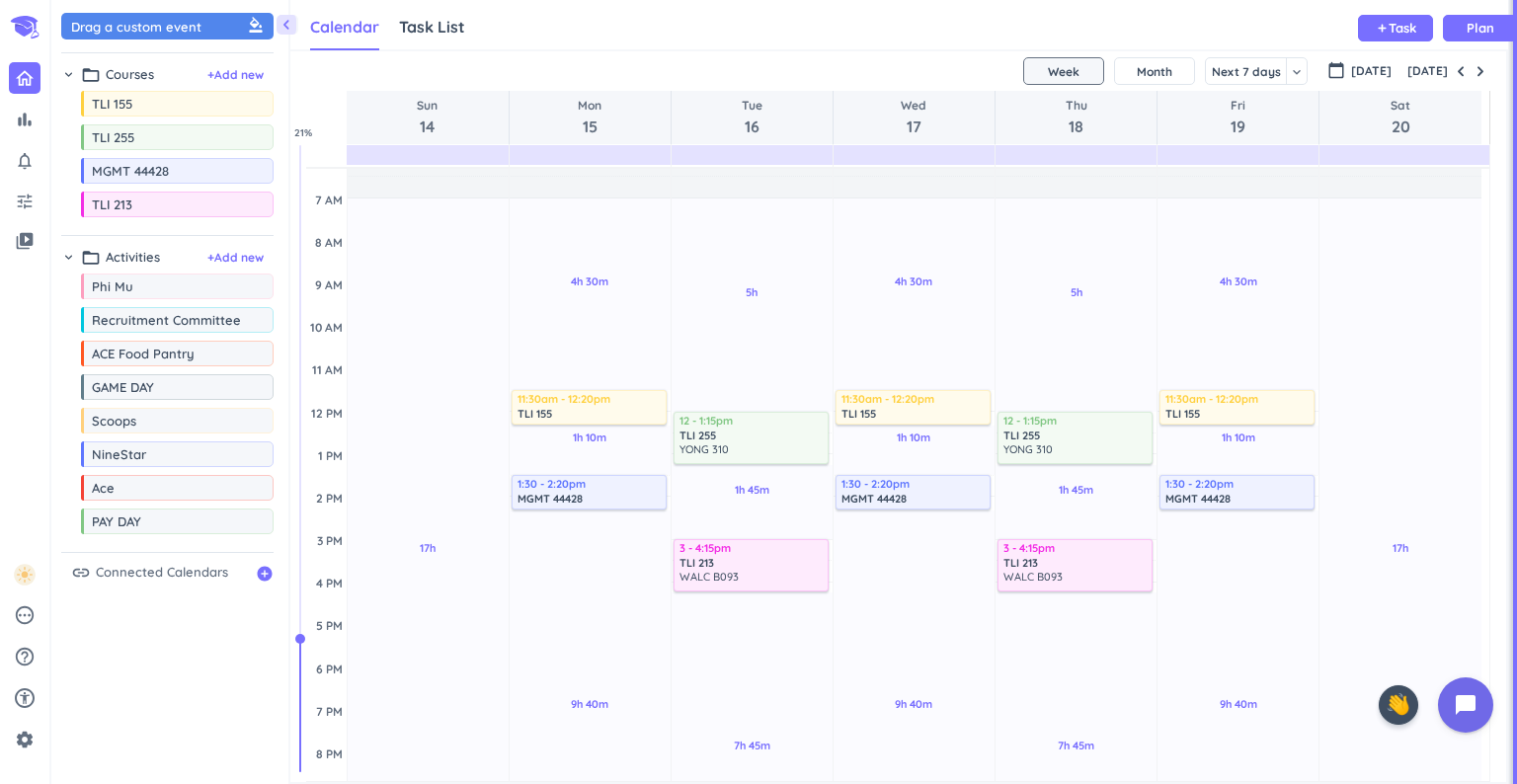 click on "Task List" at bounding box center (432, 27) 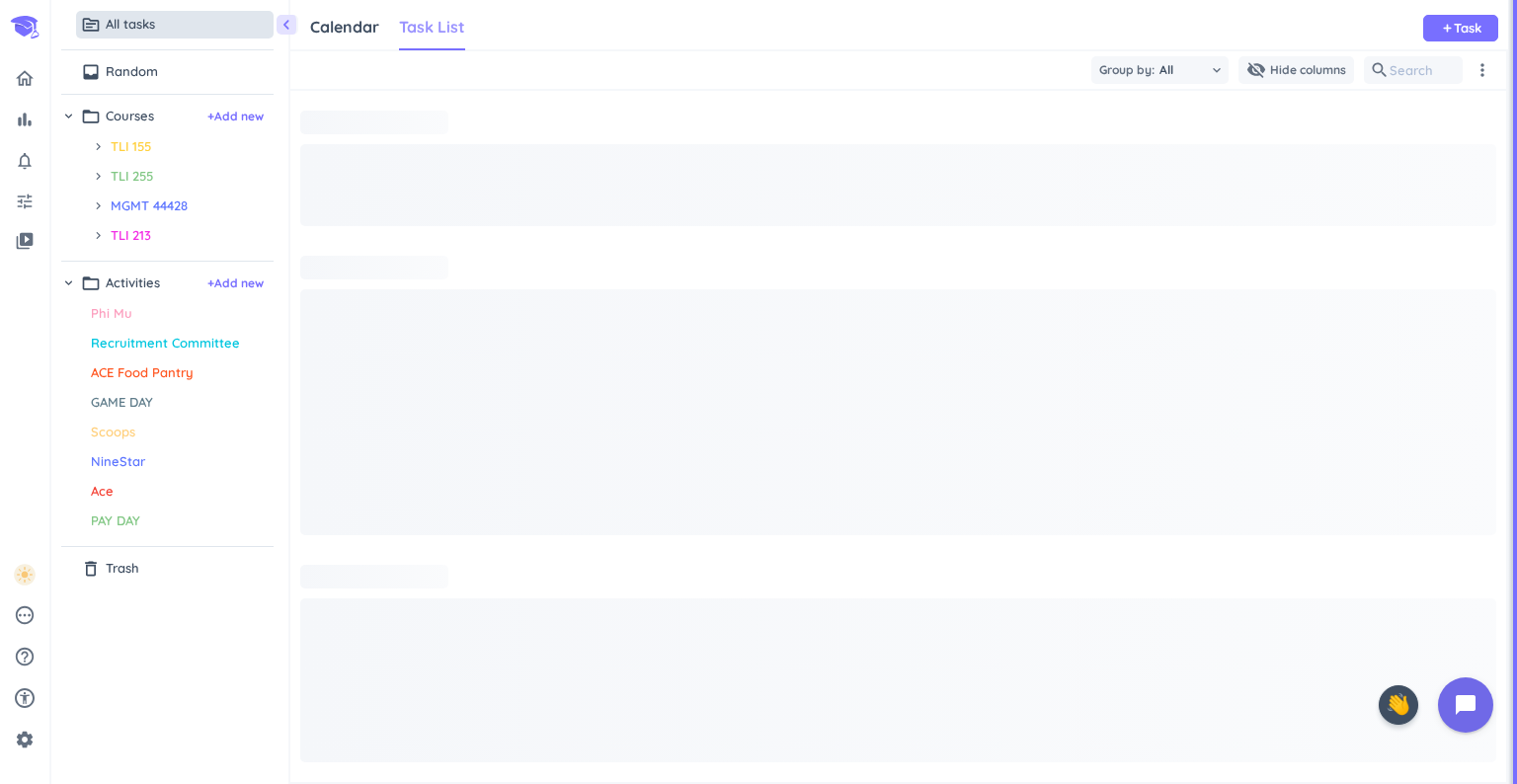 scroll, scrollTop: 8, scrollLeft: 9, axis: both 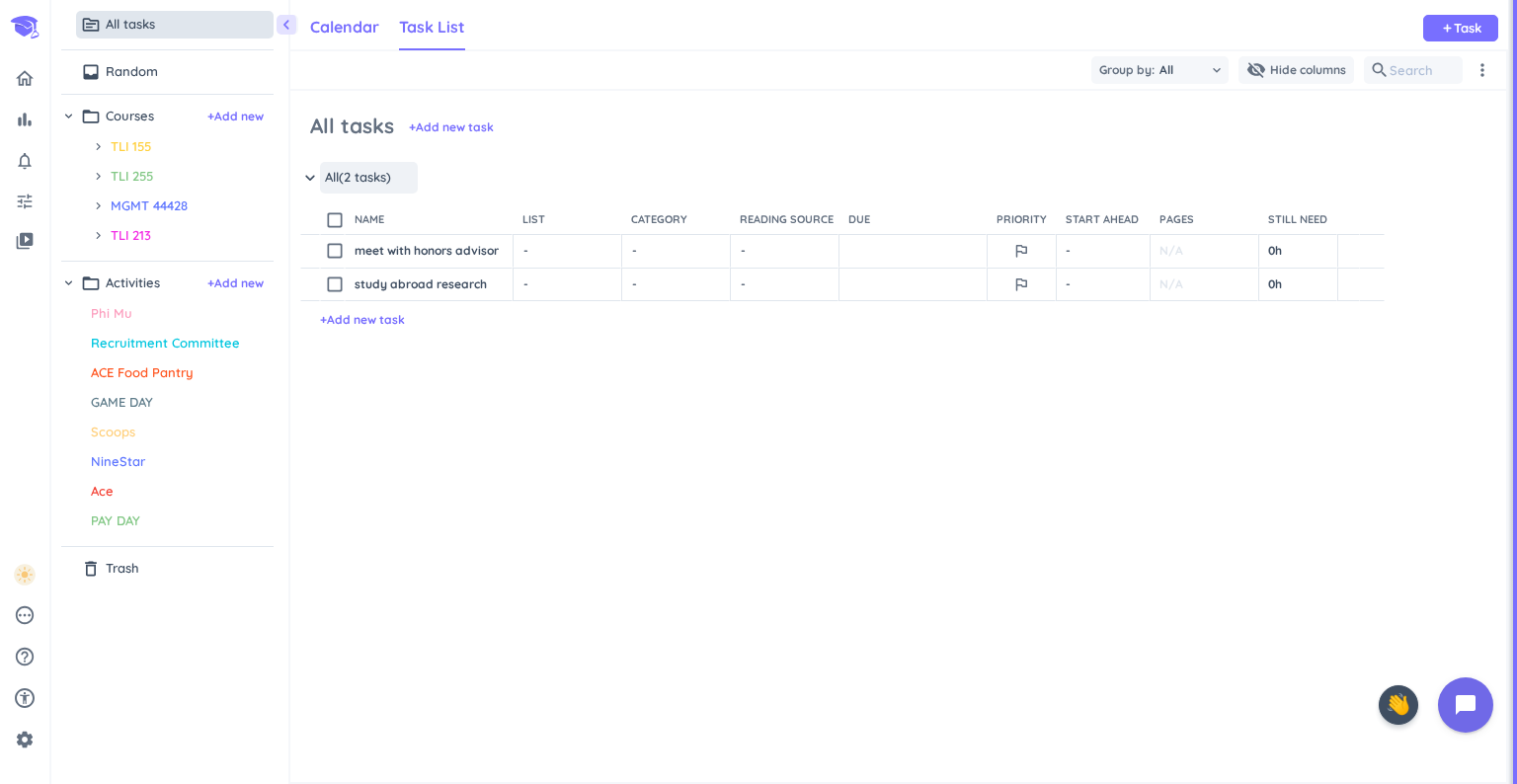 click on "Calendar" at bounding box center (345, 27) 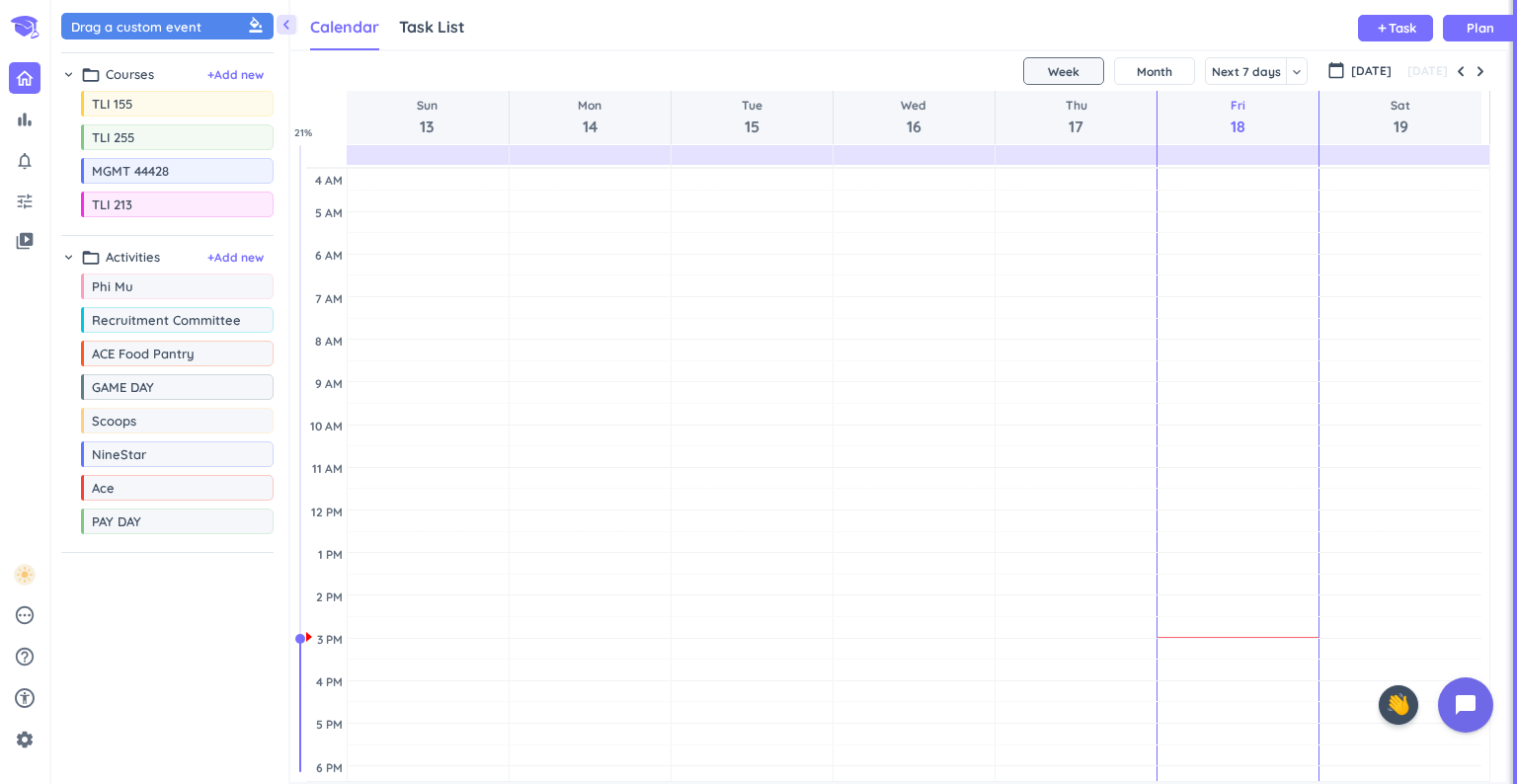 scroll, scrollTop: 8, scrollLeft: 9, axis: both 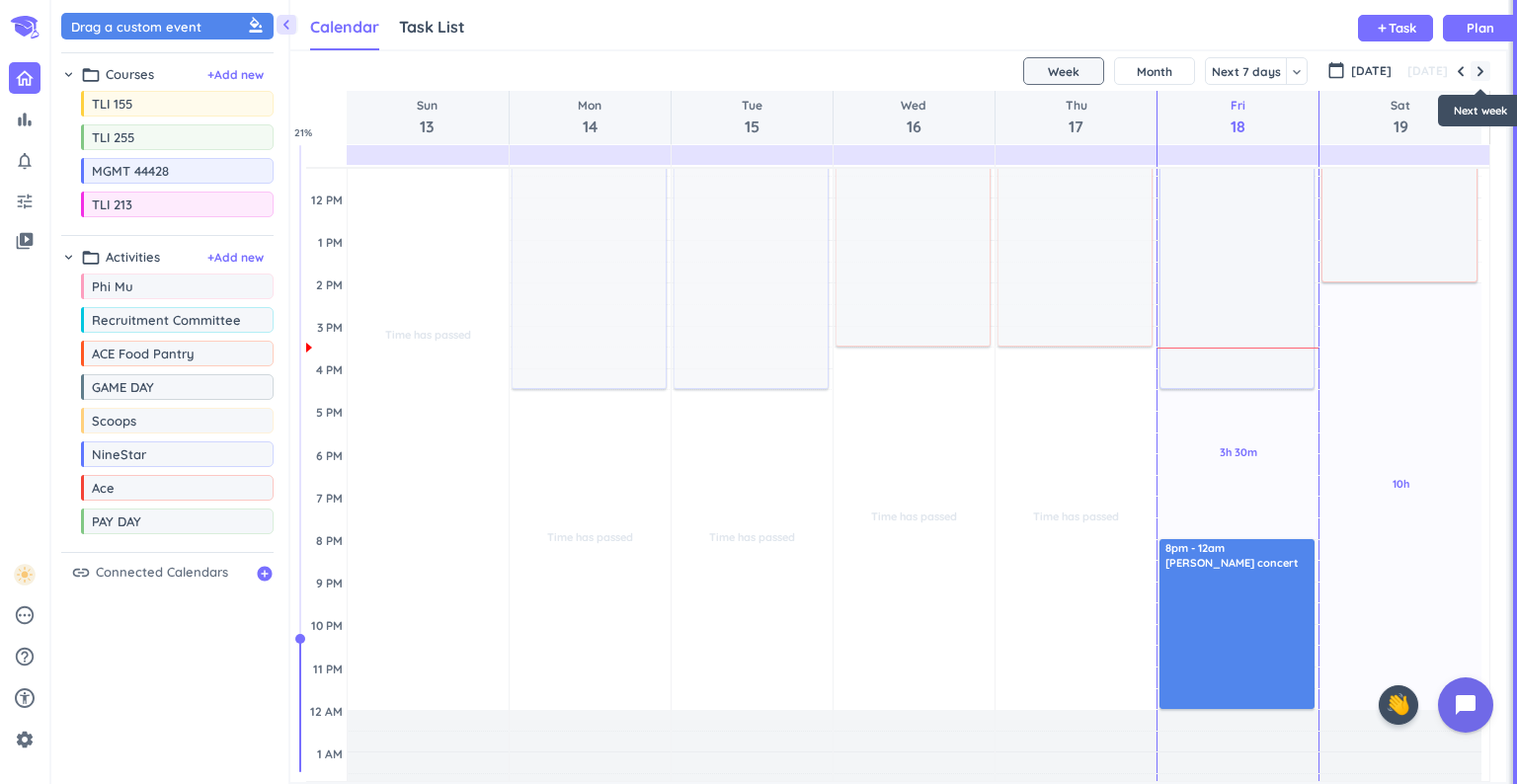 click at bounding box center (1480, 71) 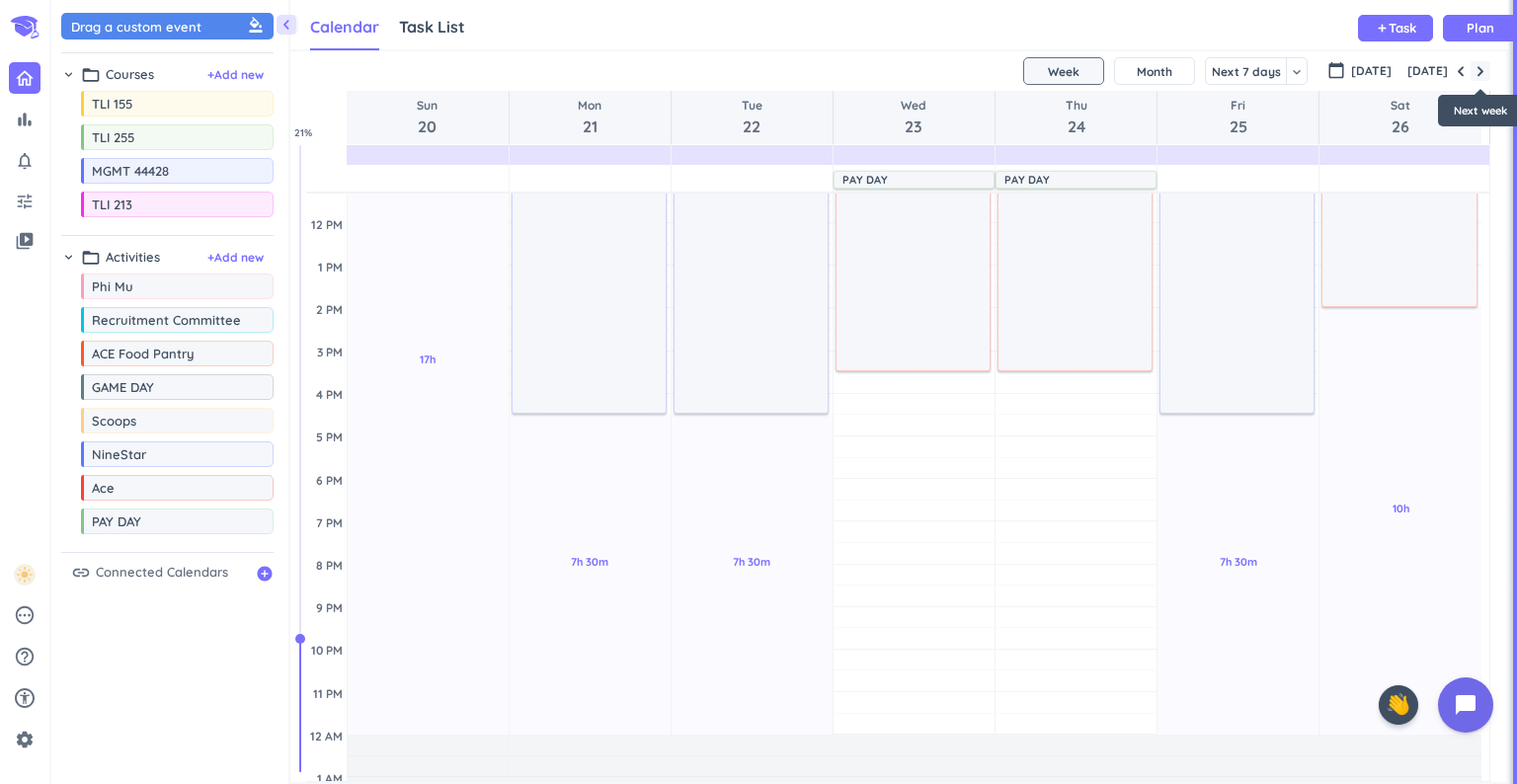 scroll, scrollTop: 129, scrollLeft: 0, axis: vertical 